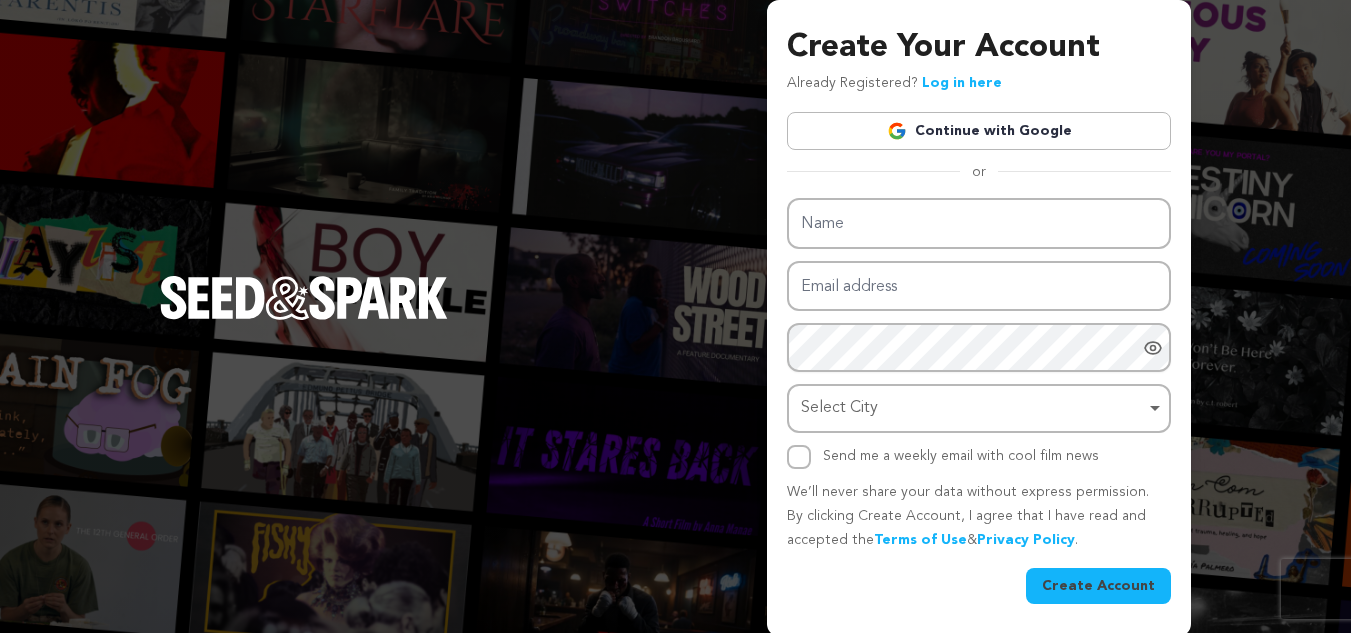 scroll, scrollTop: 0, scrollLeft: 0, axis: both 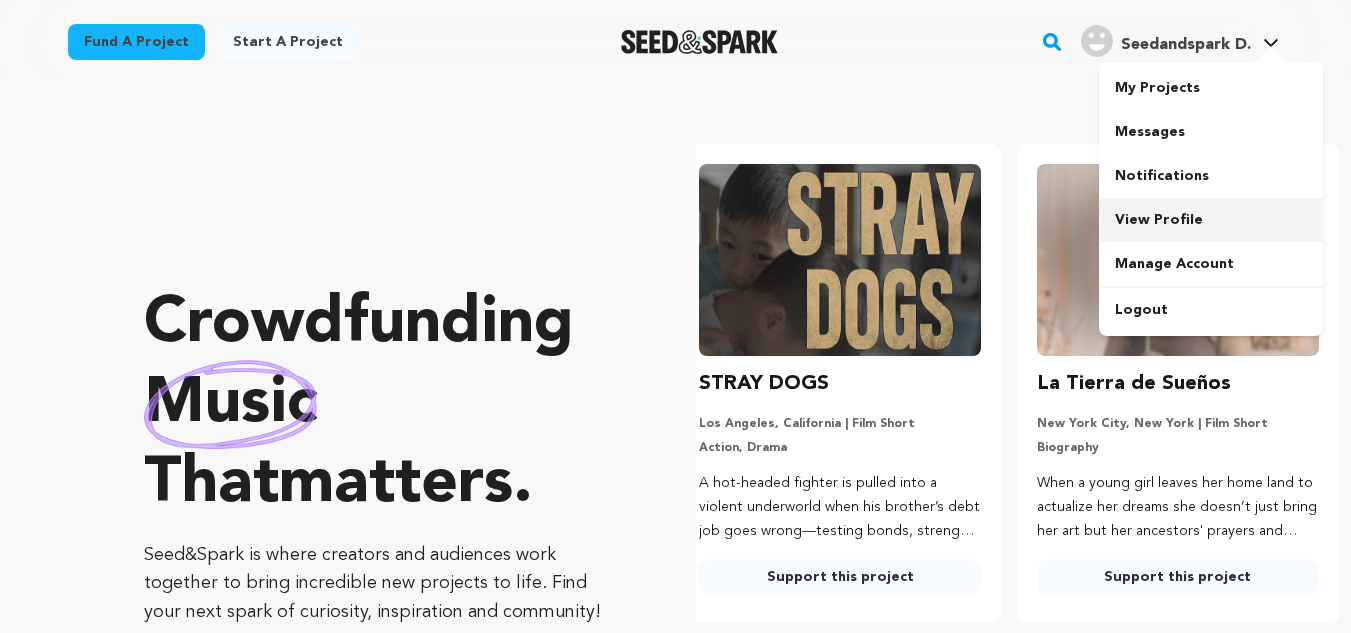 click on "View Profile" at bounding box center (1211, 220) 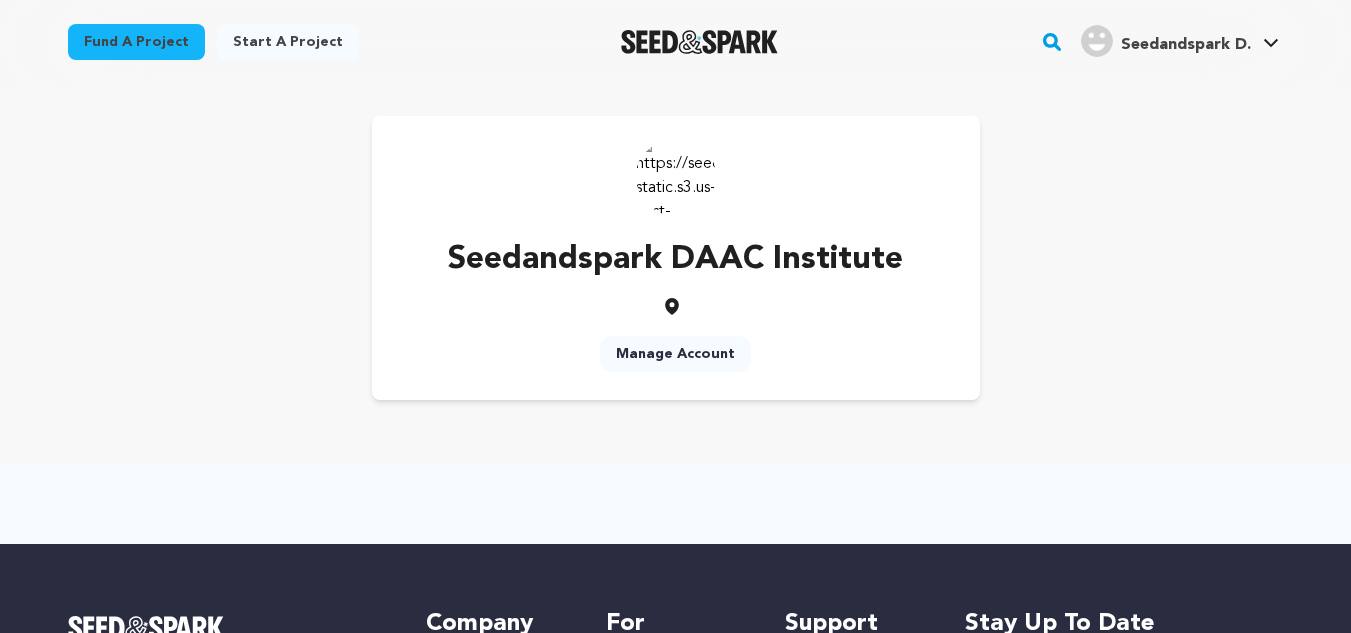scroll, scrollTop: 0, scrollLeft: 0, axis: both 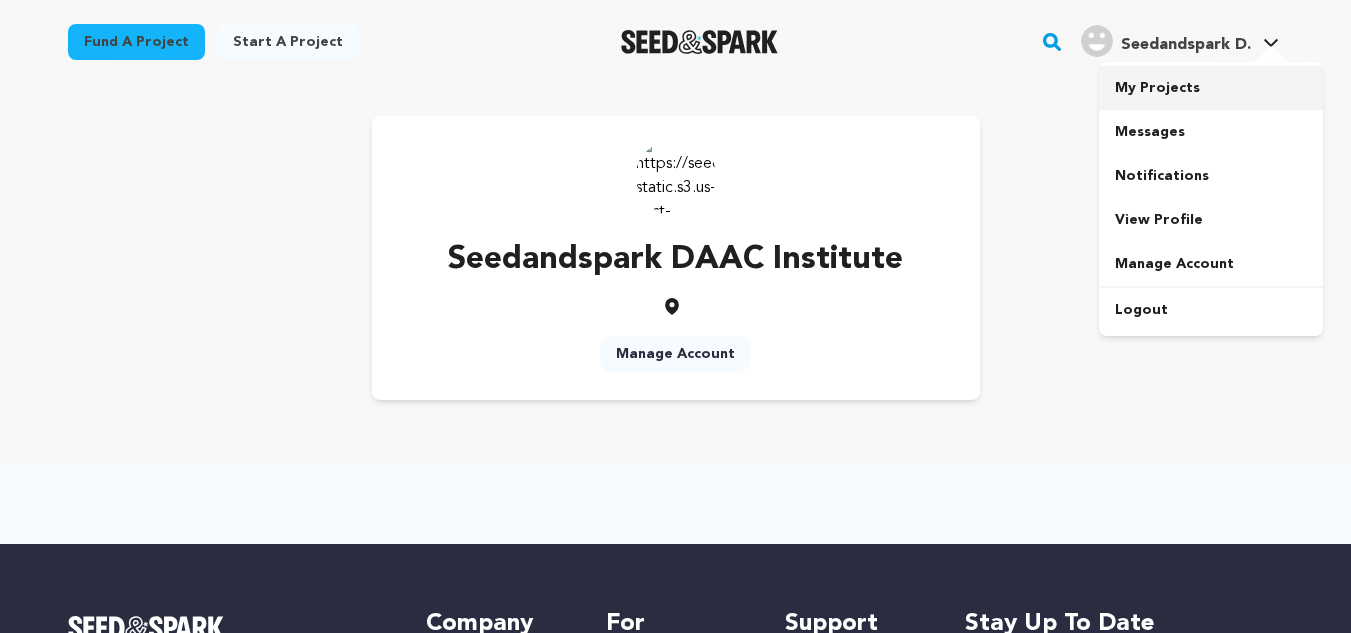 click on "My Projects" at bounding box center [1211, 88] 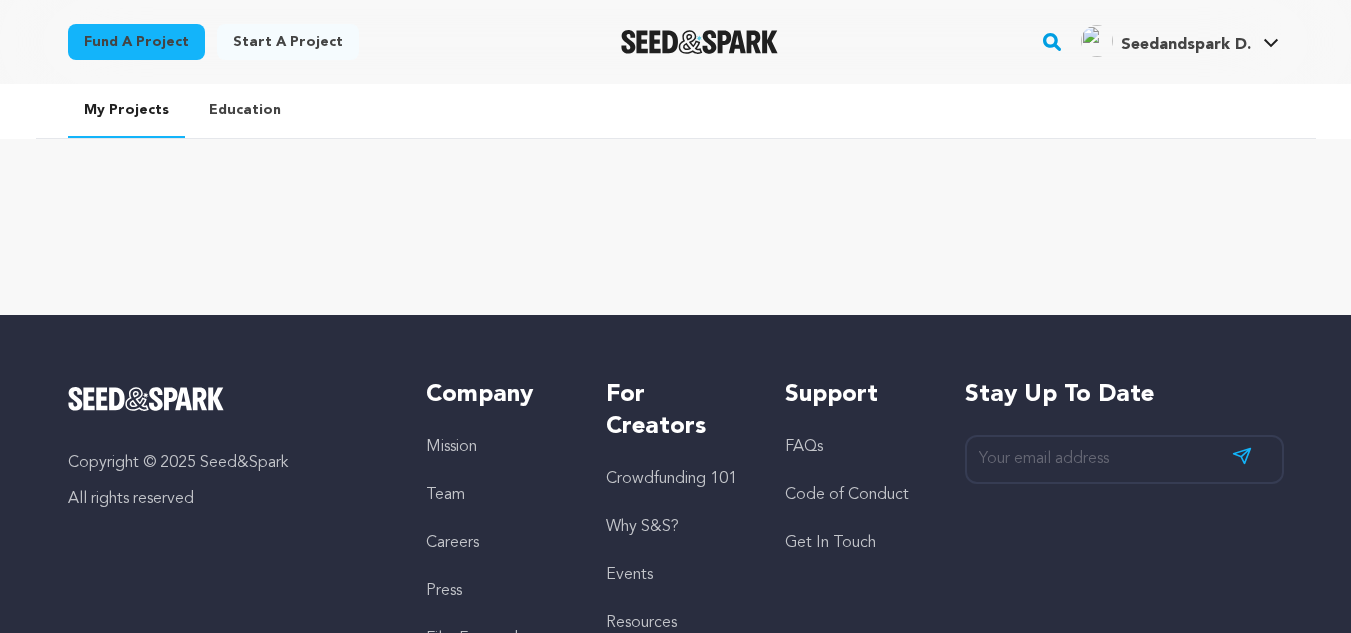scroll, scrollTop: 0, scrollLeft: 0, axis: both 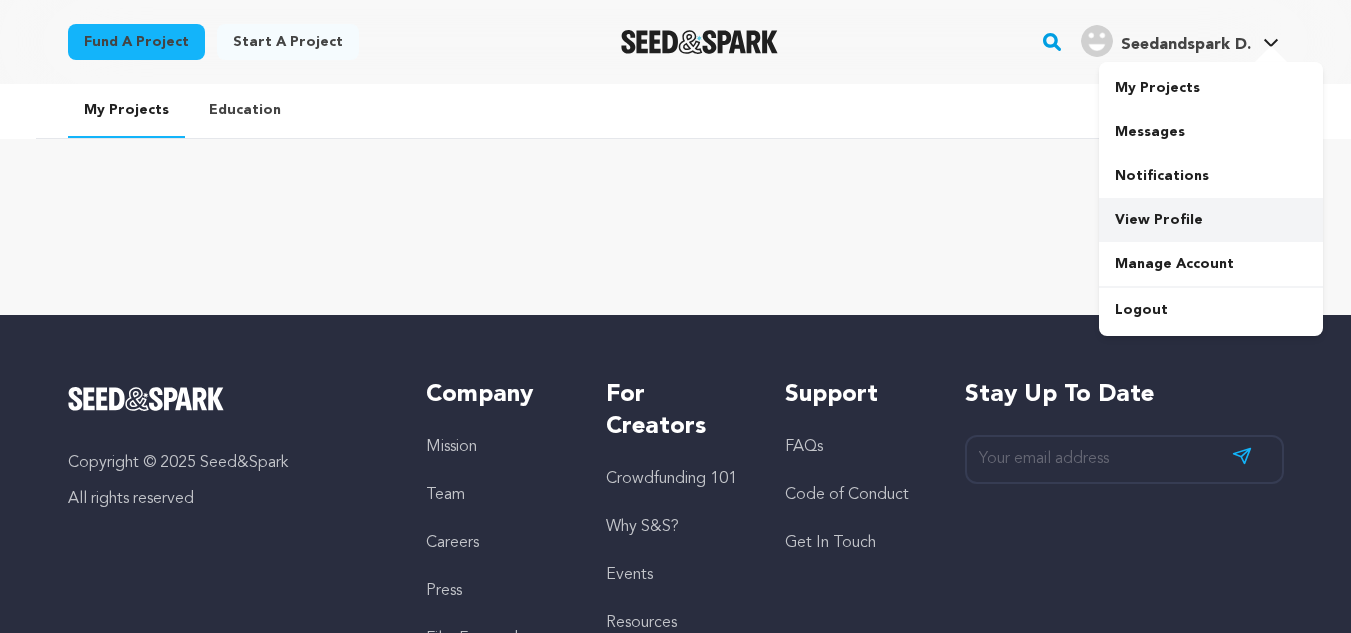 click on "View Profile" at bounding box center [1211, 220] 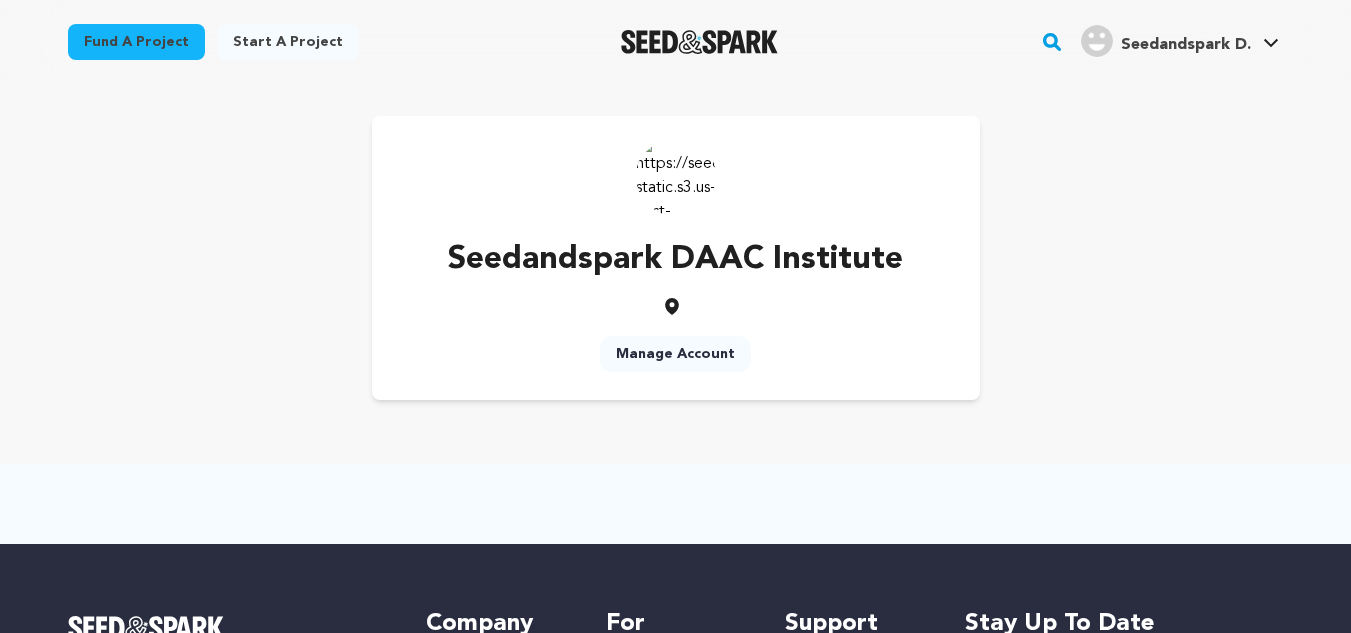 scroll, scrollTop: 0, scrollLeft: 0, axis: both 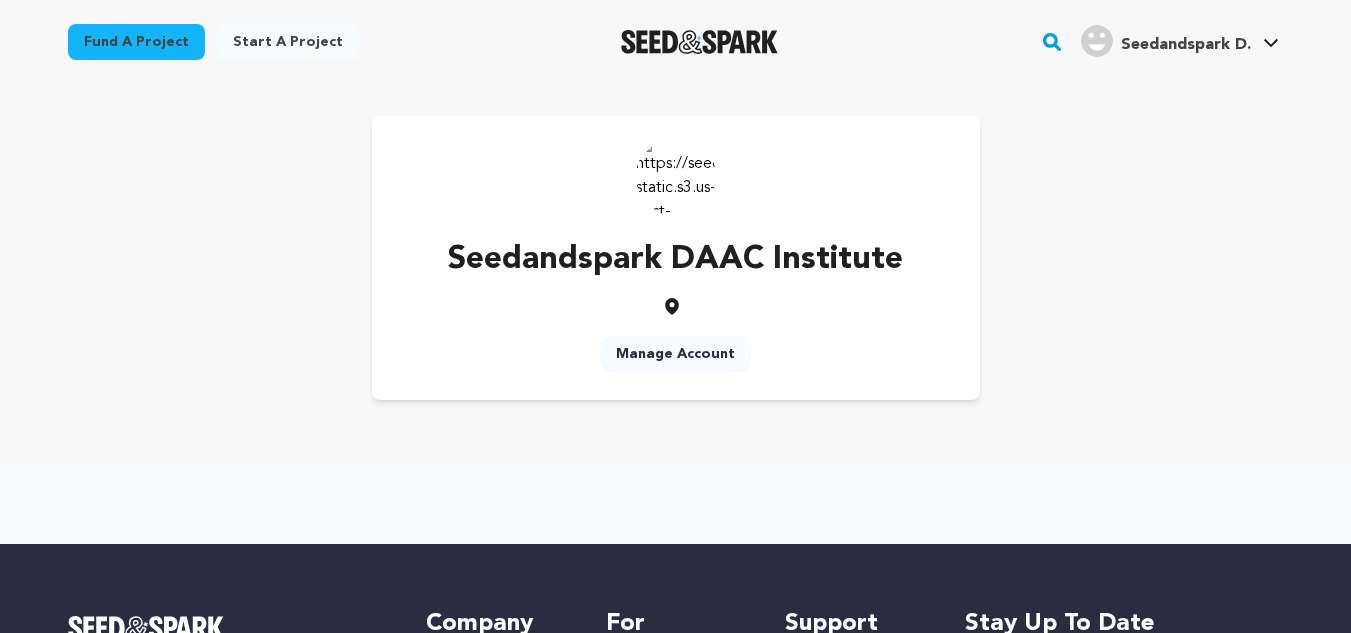 click on "Manage Account" at bounding box center (675, 354) 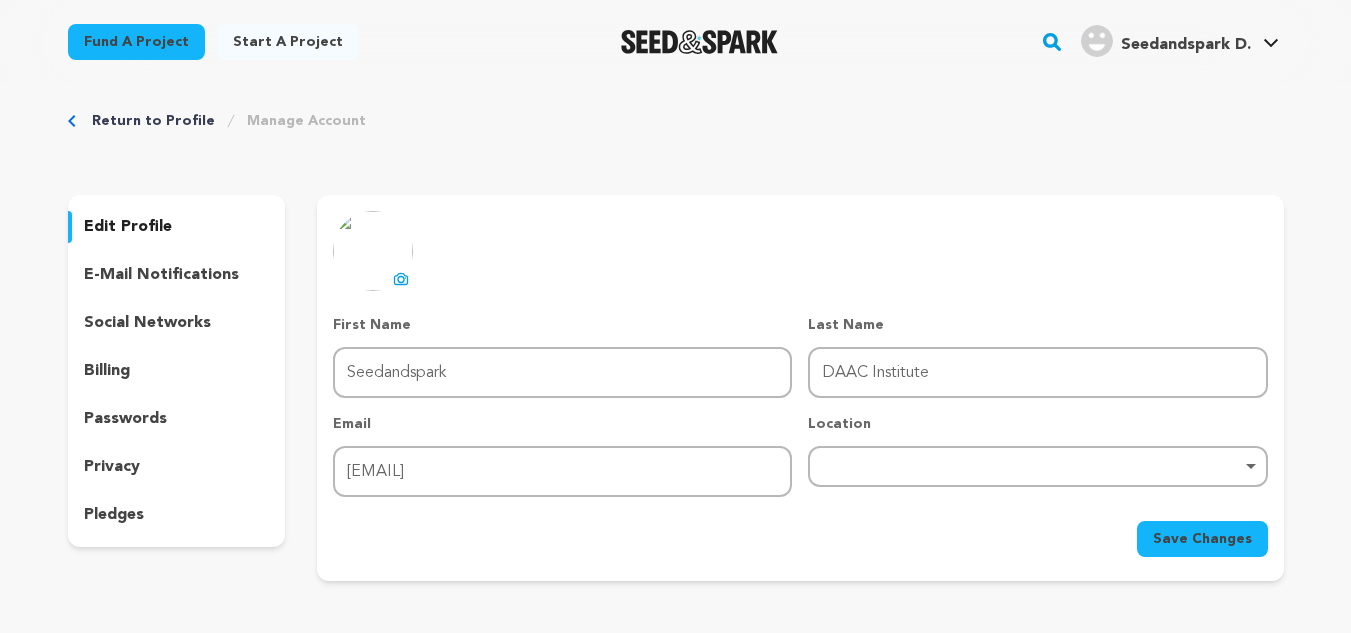scroll, scrollTop: 0, scrollLeft: 0, axis: both 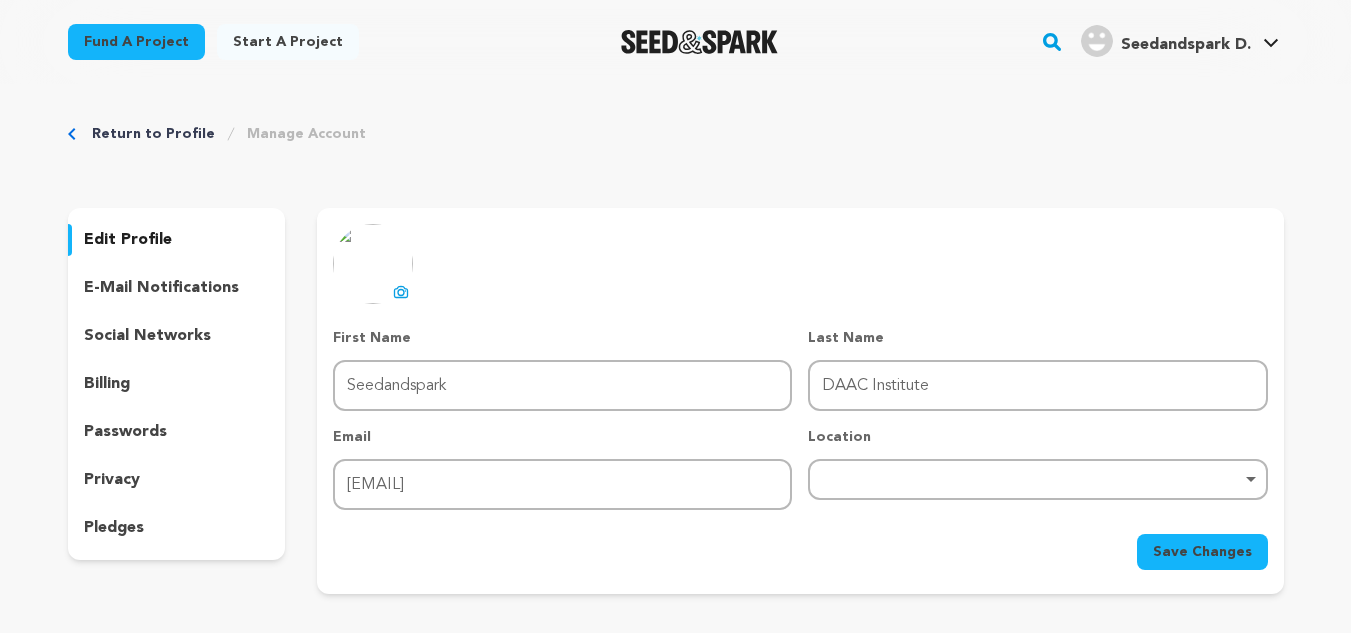 click 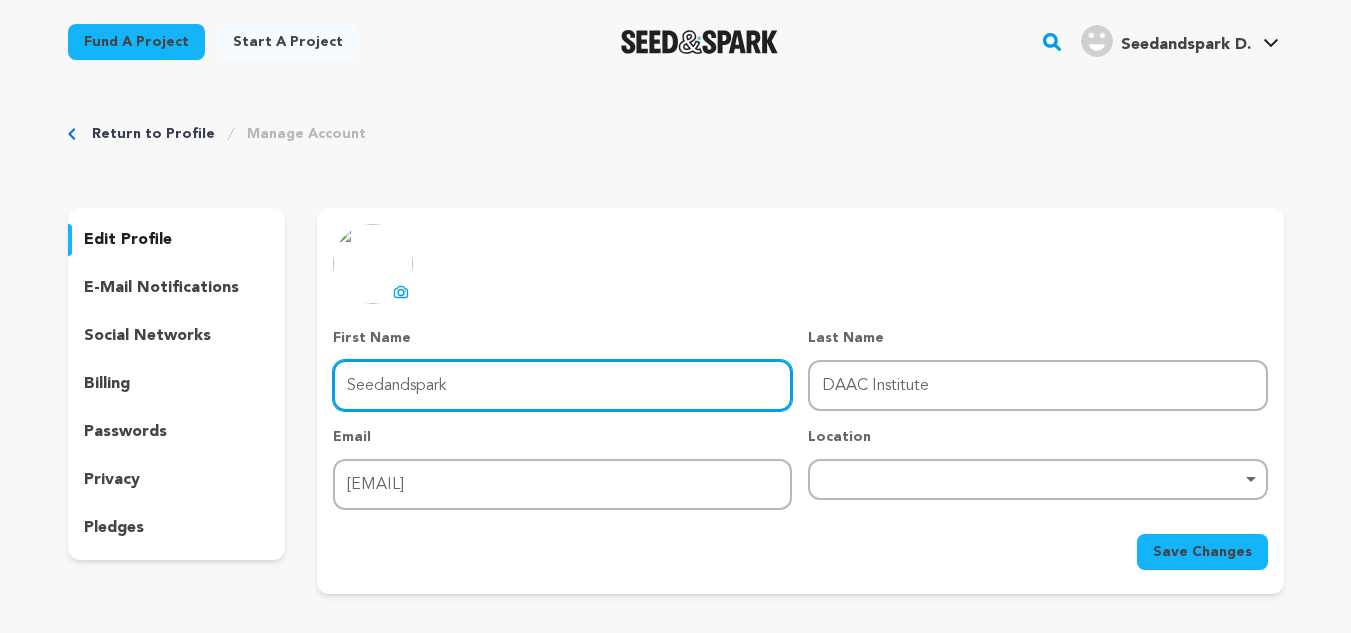 drag, startPoint x: 487, startPoint y: 400, endPoint x: 335, endPoint y: 394, distance: 152.11838 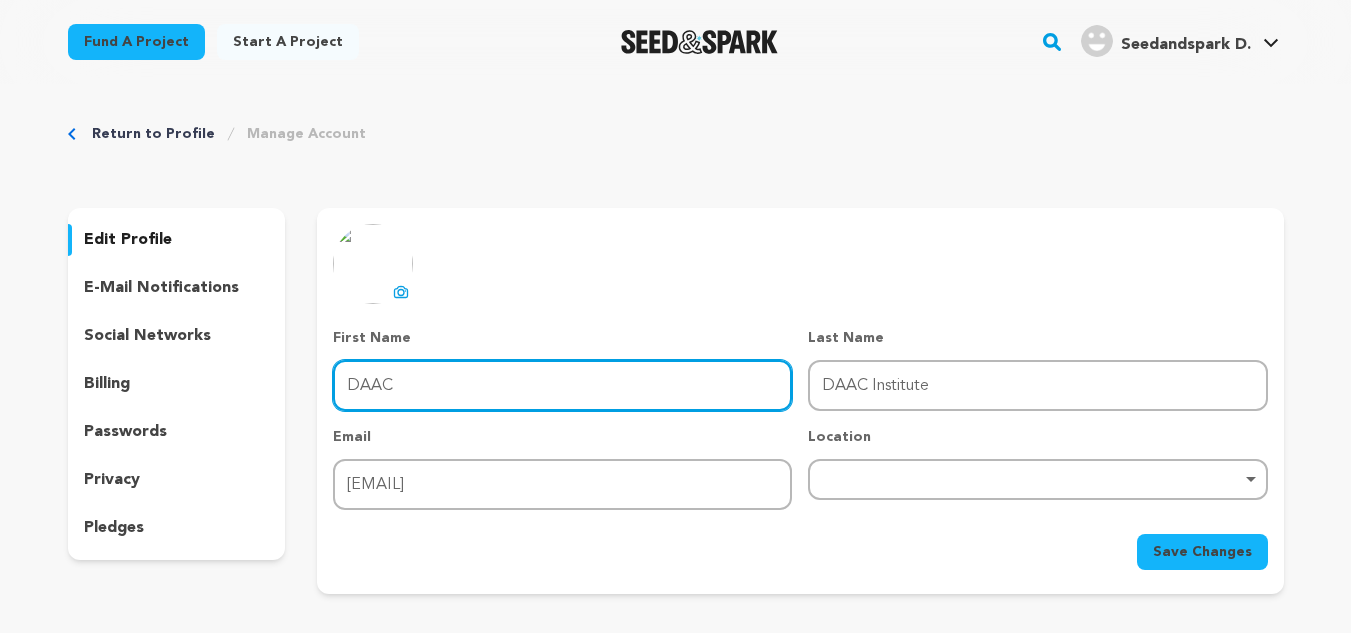 type on "DAAC" 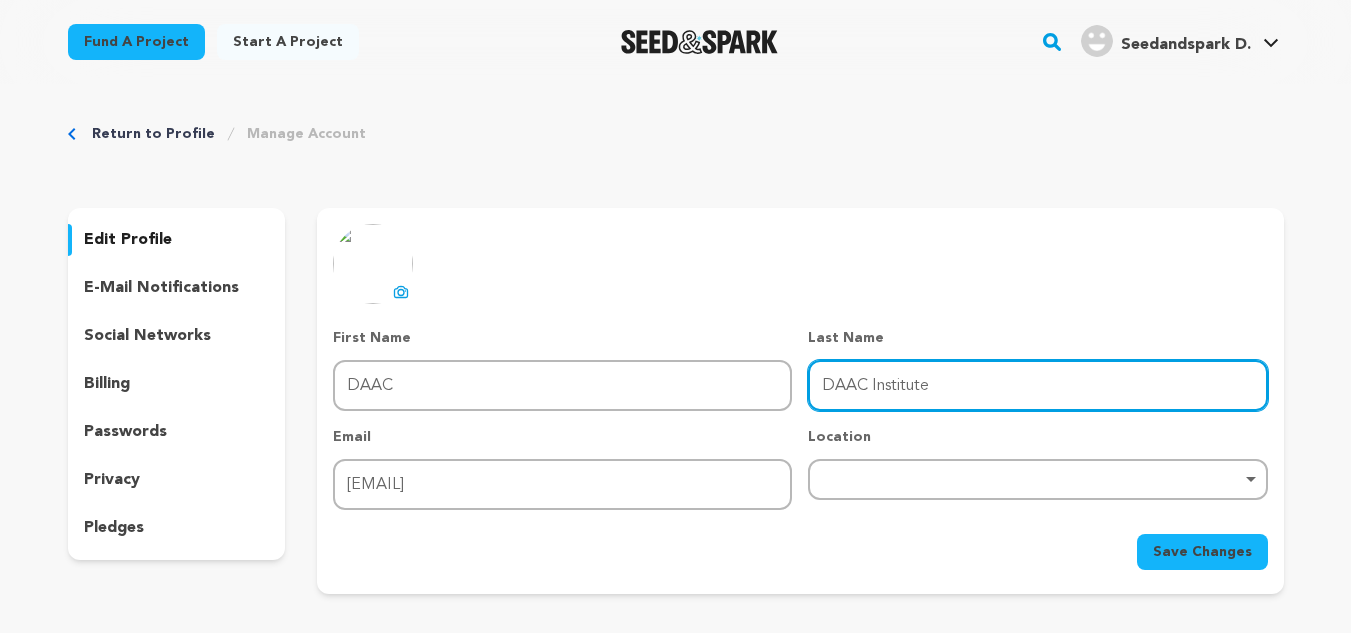 drag, startPoint x: 868, startPoint y: 386, endPoint x: 812, endPoint y: 388, distance: 56.0357 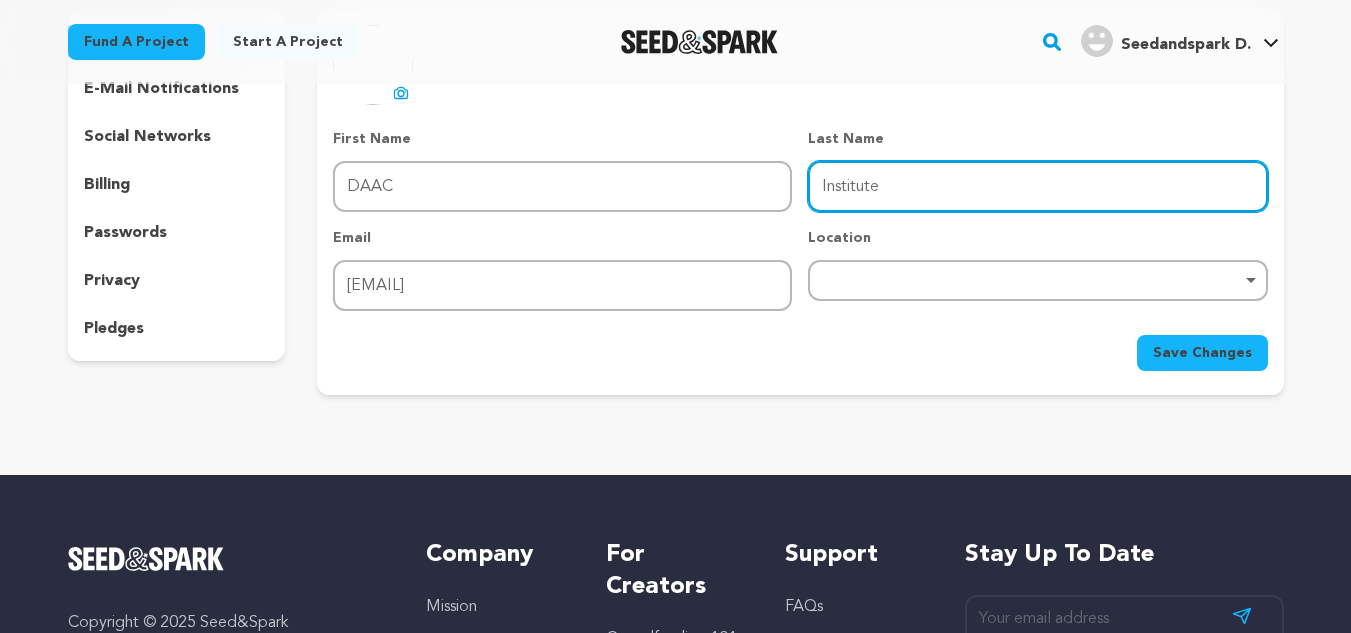 scroll, scrollTop: 200, scrollLeft: 0, axis: vertical 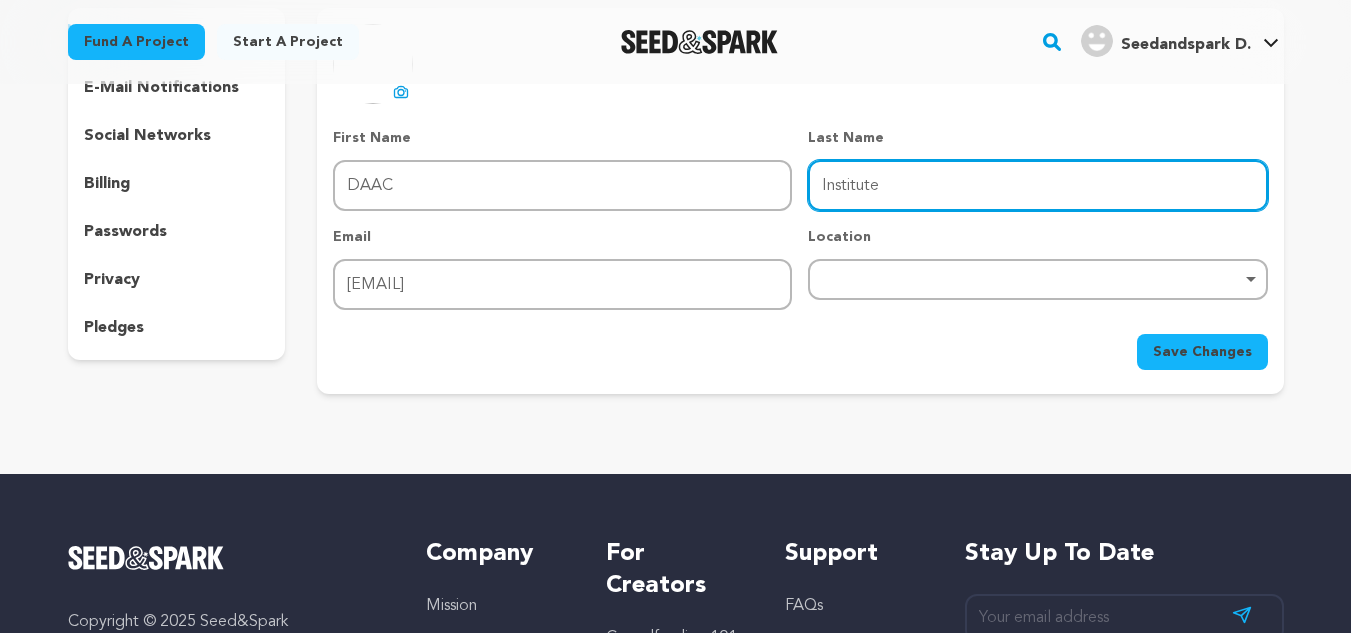 click on "Remove item" at bounding box center [1037, 279] 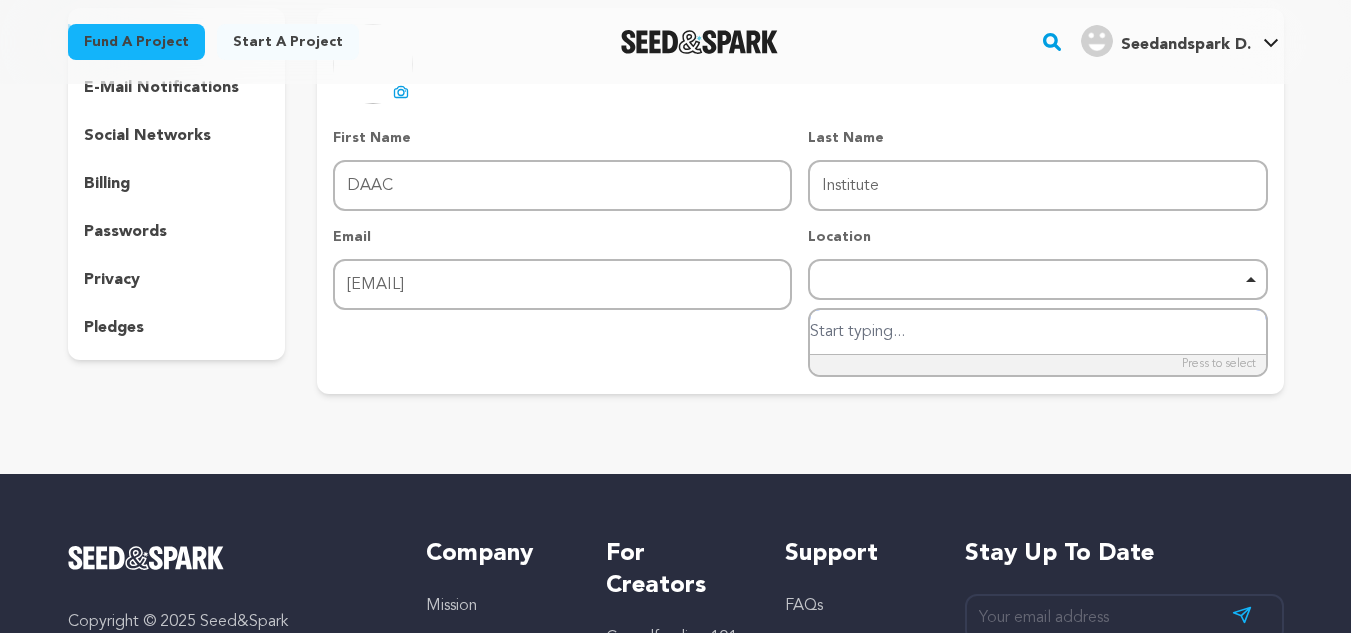 click at bounding box center [1037, 332] 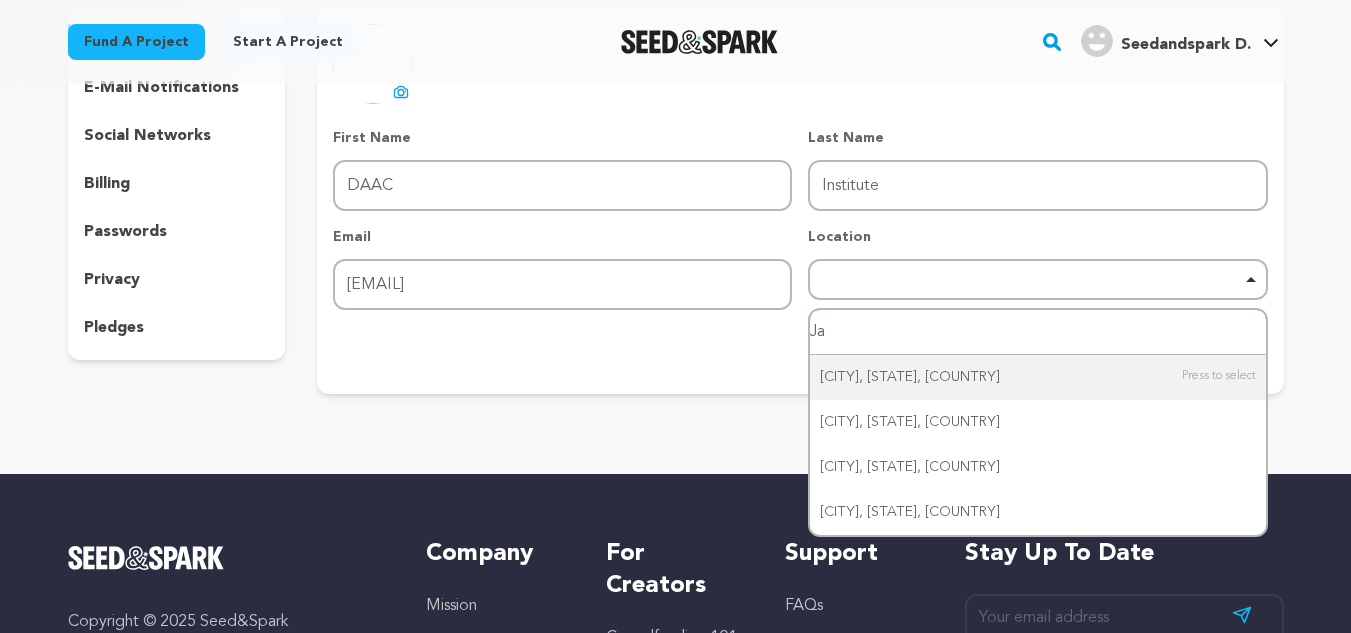 type on "Jai" 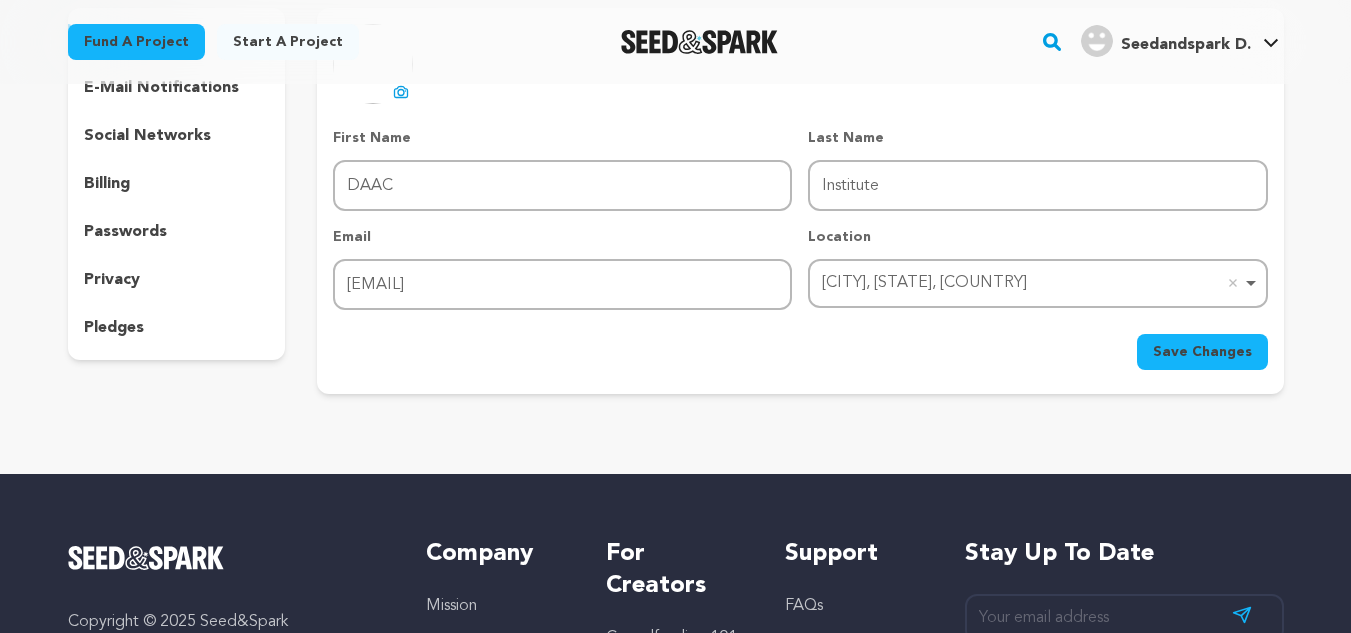 type 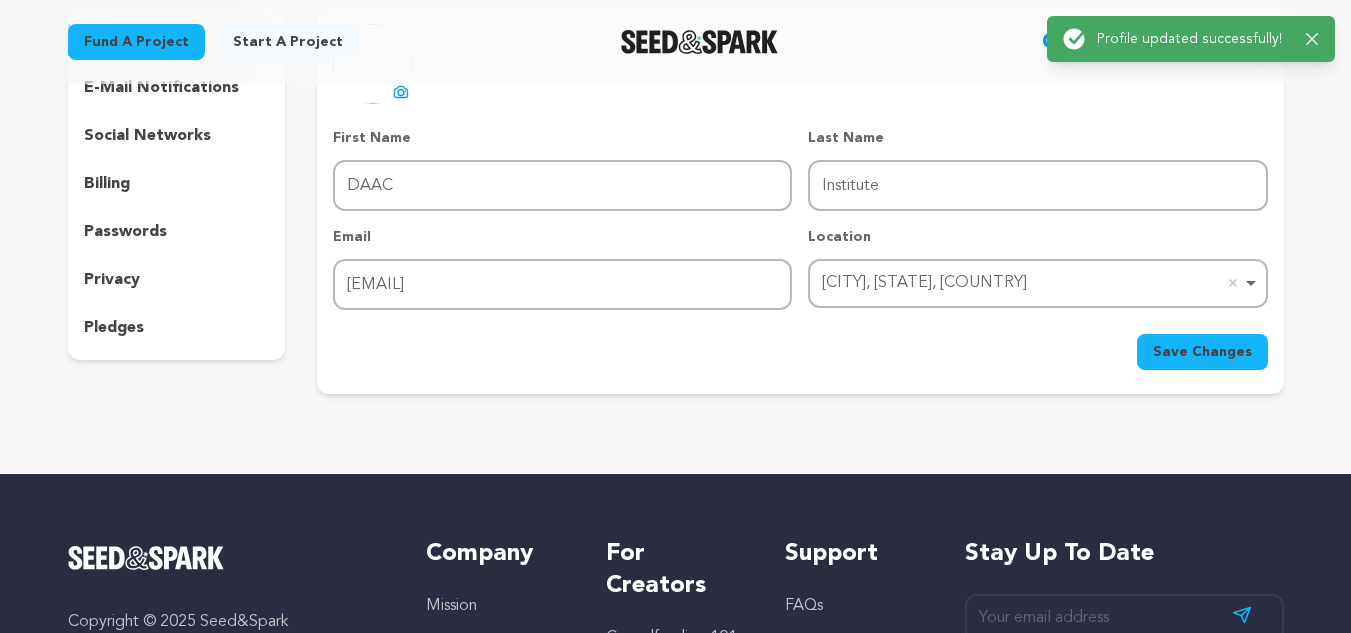 click on "social networks" at bounding box center [147, 136] 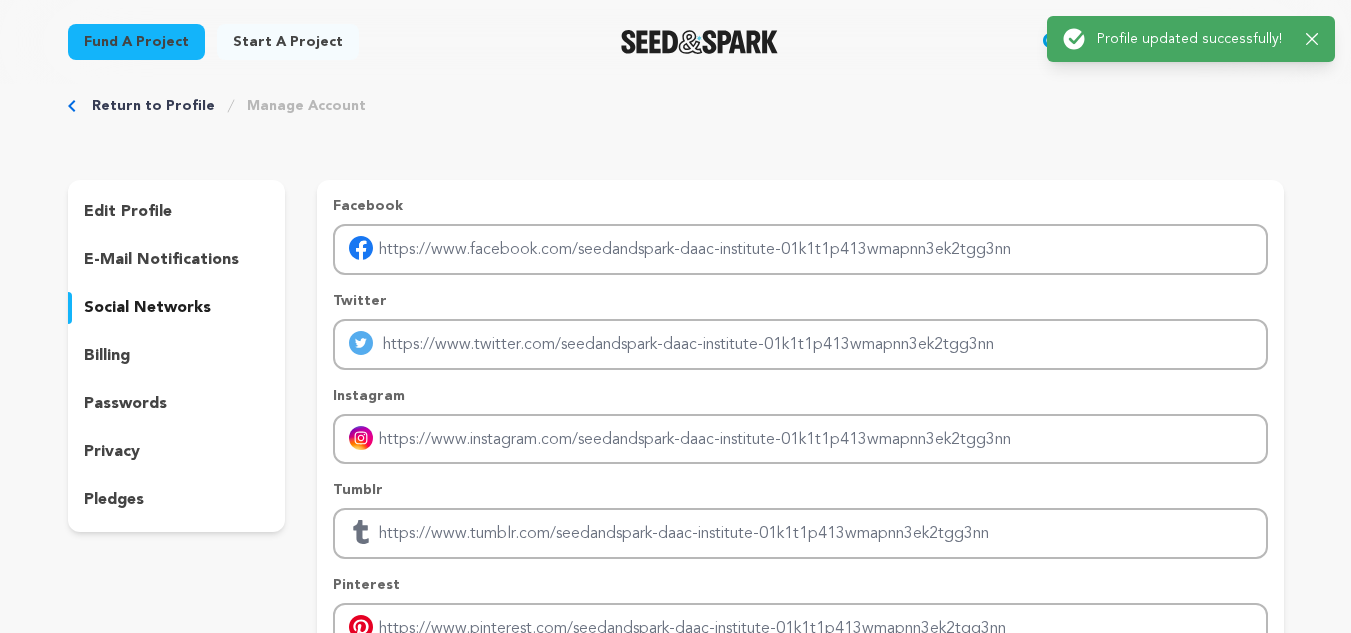 scroll, scrollTop: 0, scrollLeft: 0, axis: both 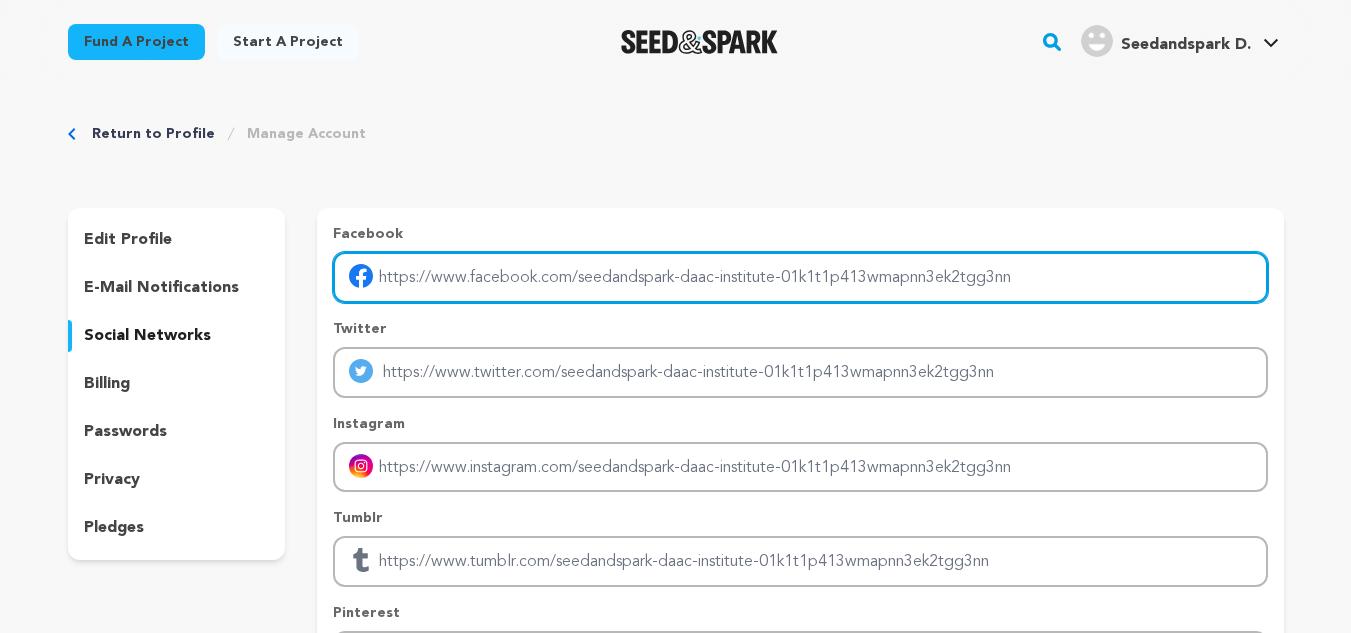 click at bounding box center (800, 277) 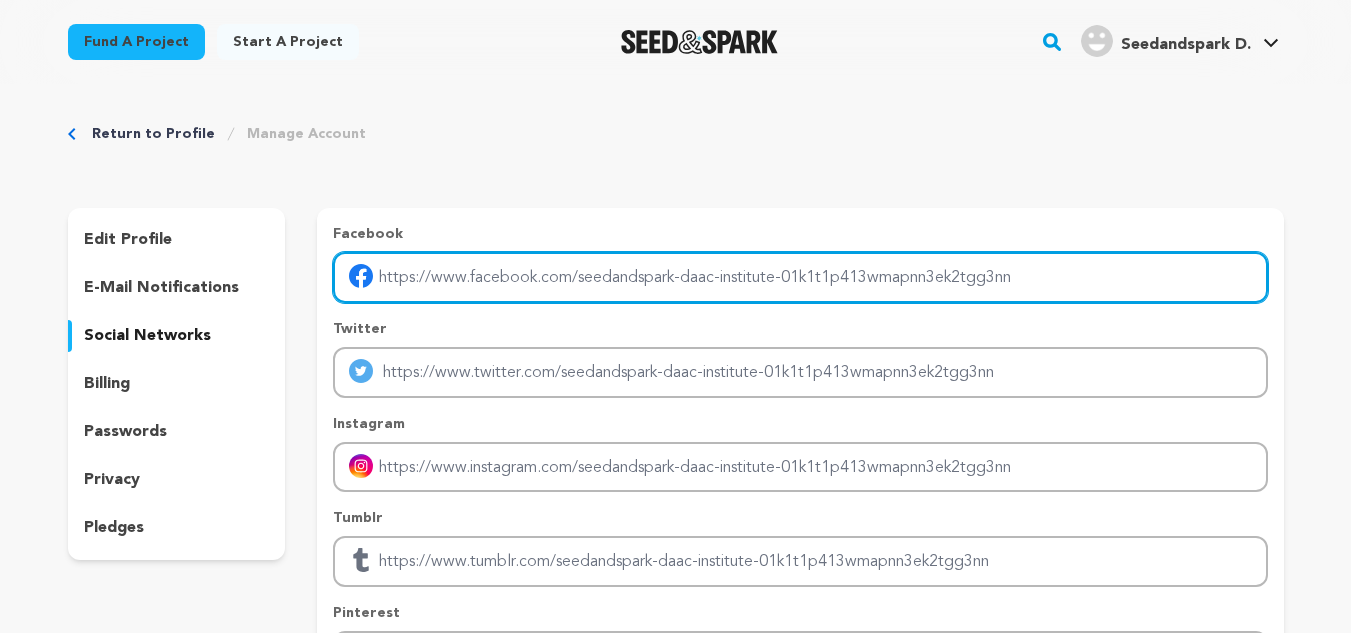 type on "https://www.facebook.com/DAACJAIPUR" 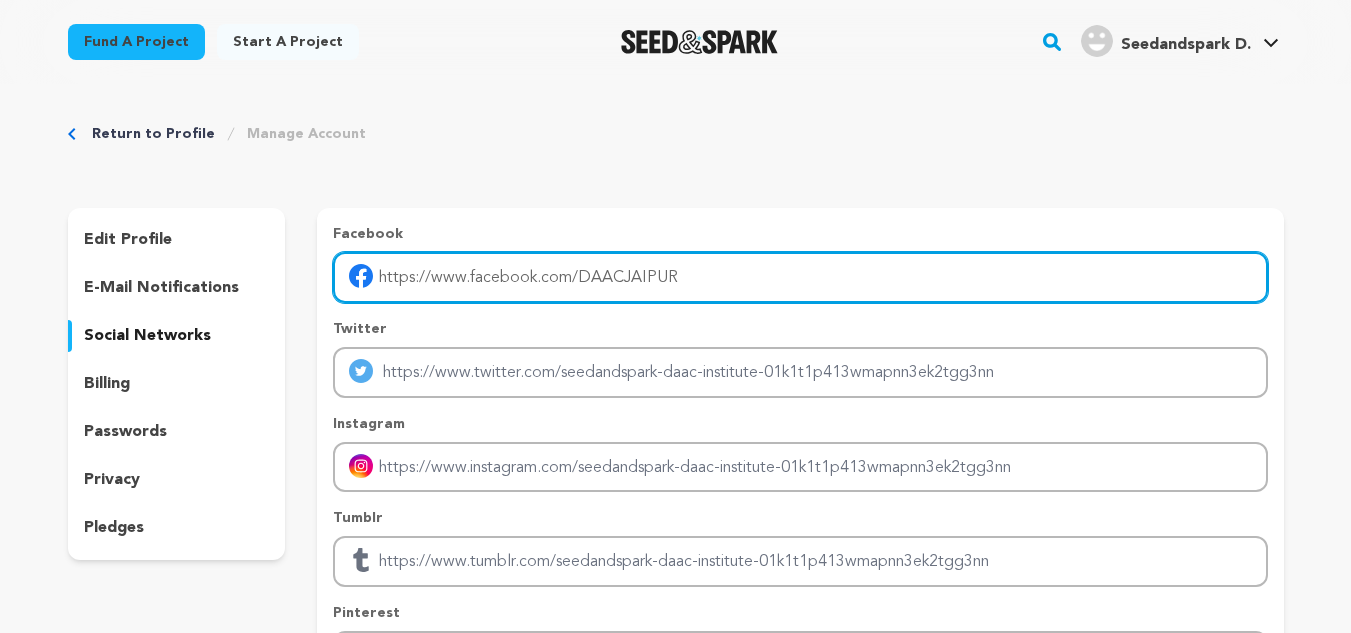scroll, scrollTop: 100, scrollLeft: 0, axis: vertical 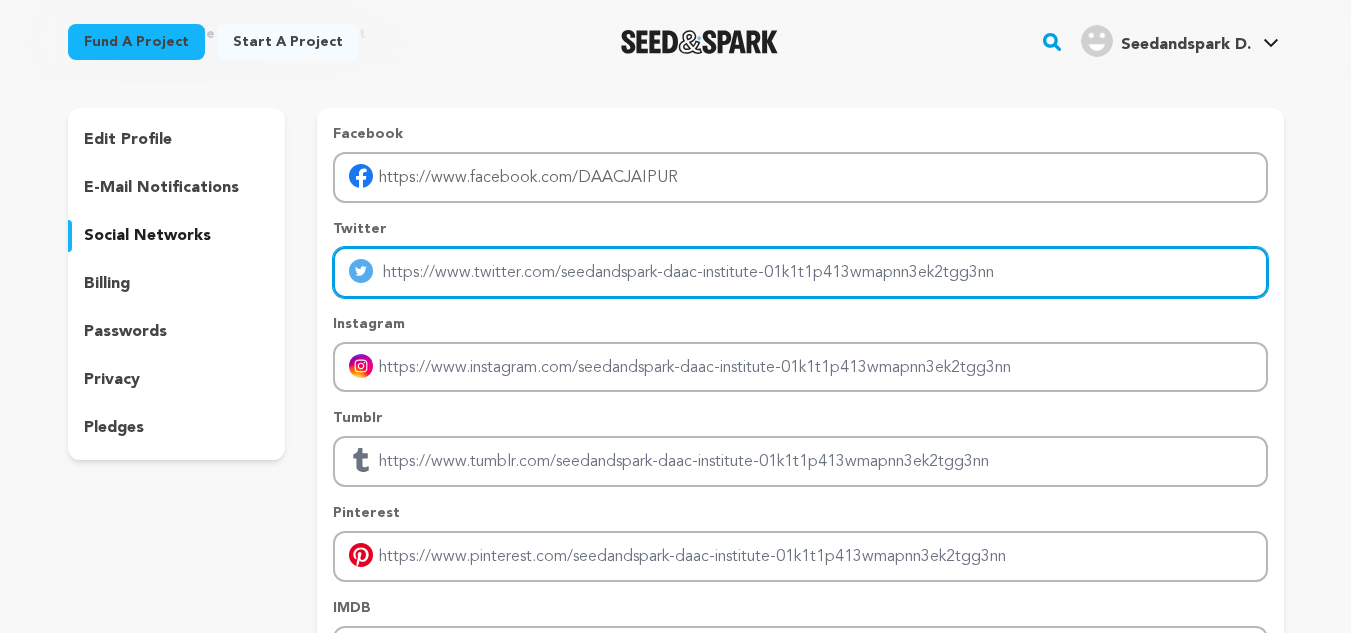 click at bounding box center [800, 272] 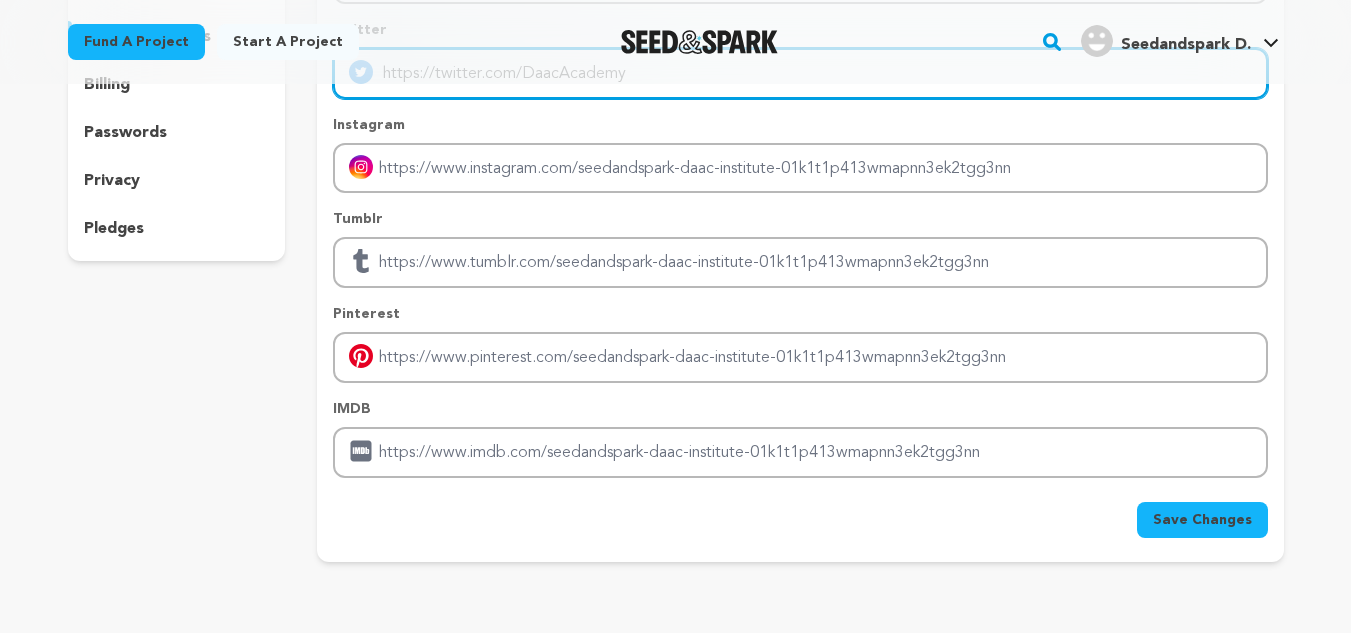 scroll, scrollTop: 300, scrollLeft: 0, axis: vertical 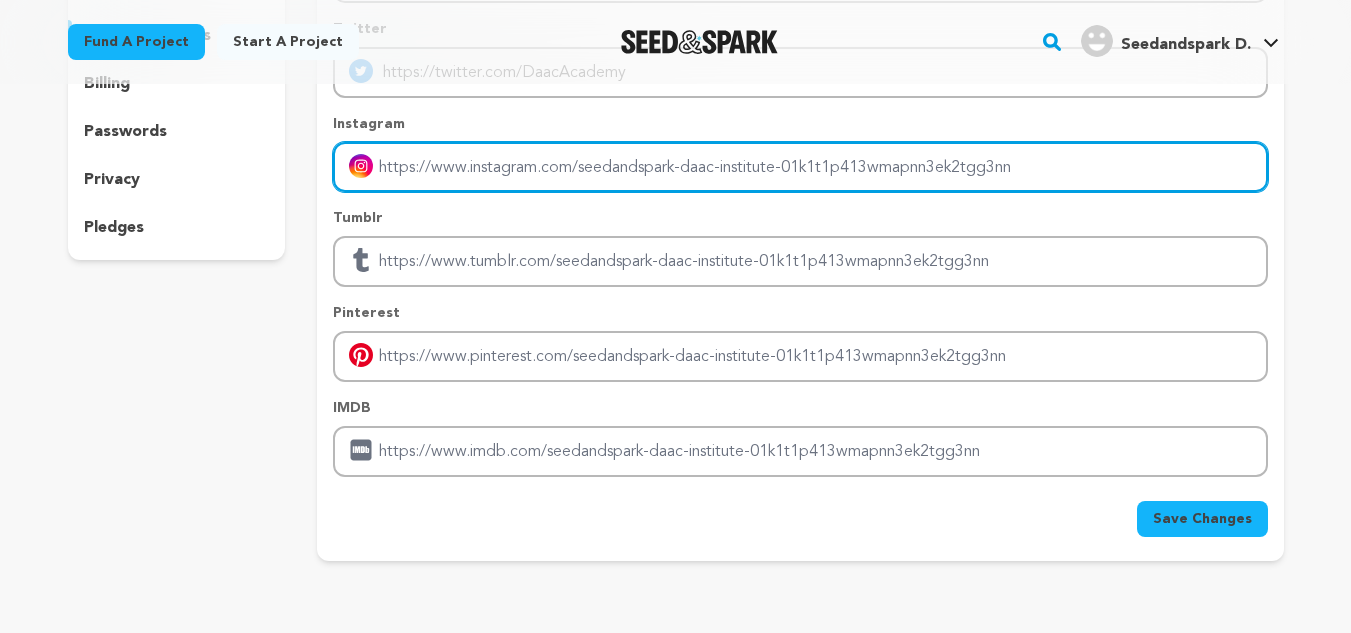 click at bounding box center [800, 167] 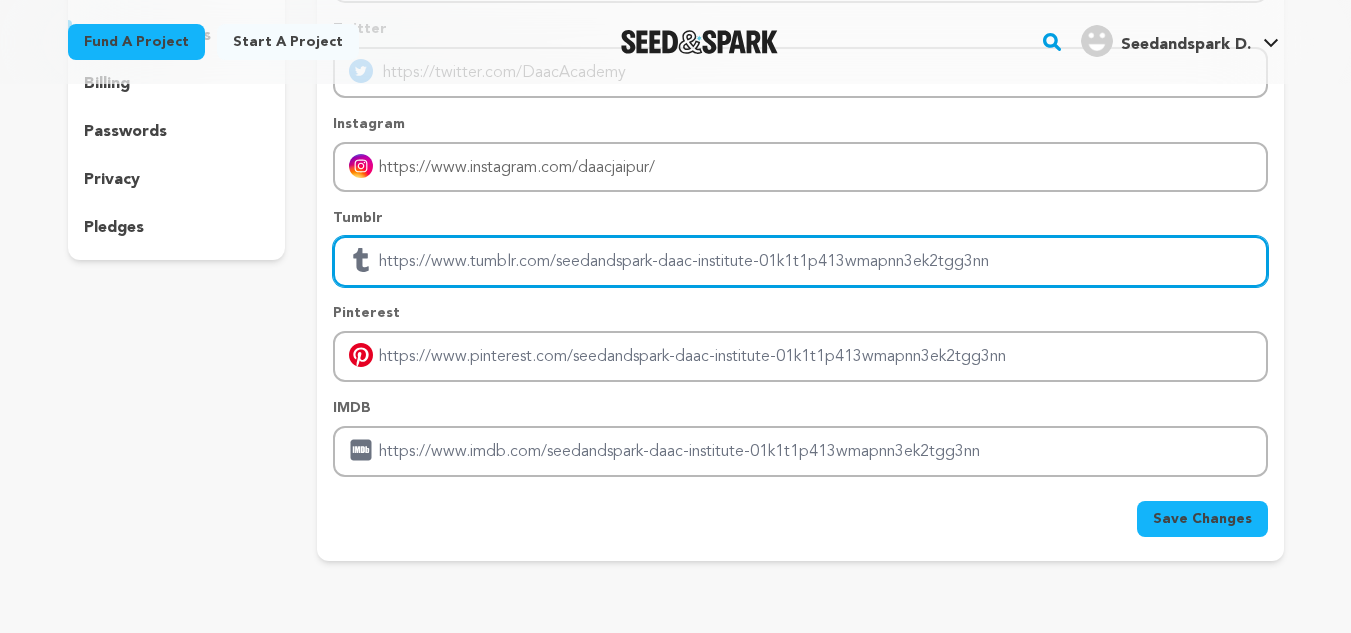 click at bounding box center (800, 261) 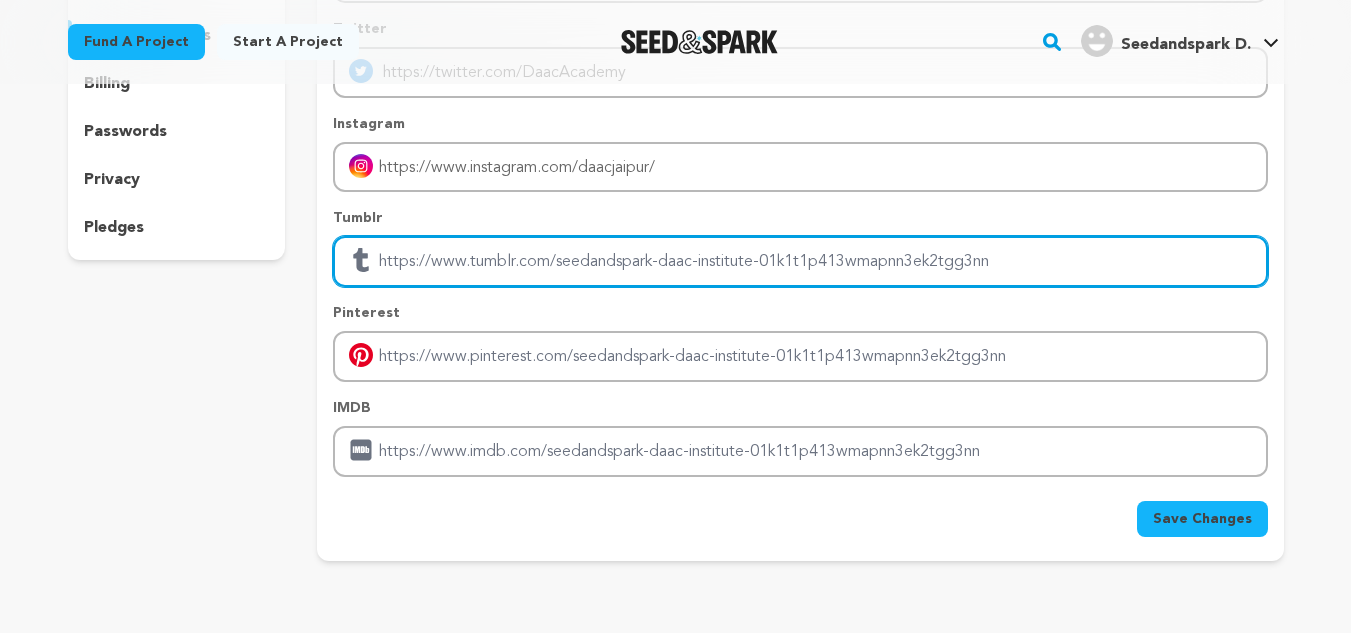 drag, startPoint x: 991, startPoint y: 260, endPoint x: 572, endPoint y: 267, distance: 419.05847 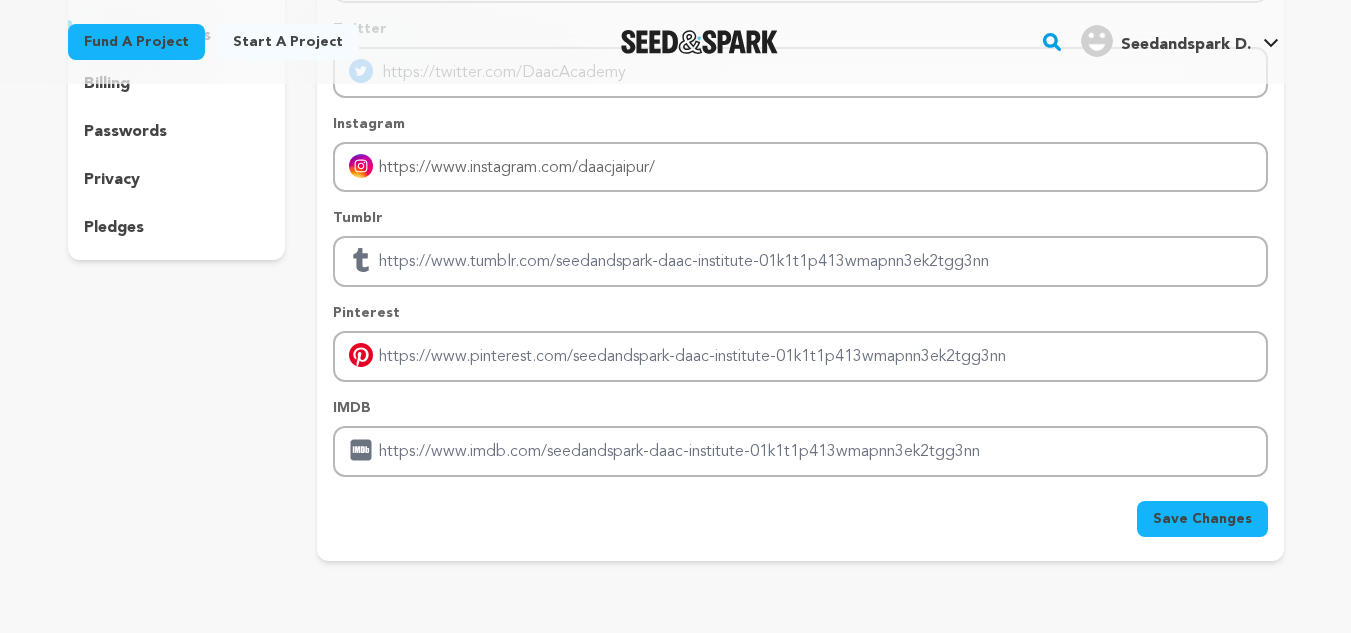 click on "Save Changes" at bounding box center [1202, 519] 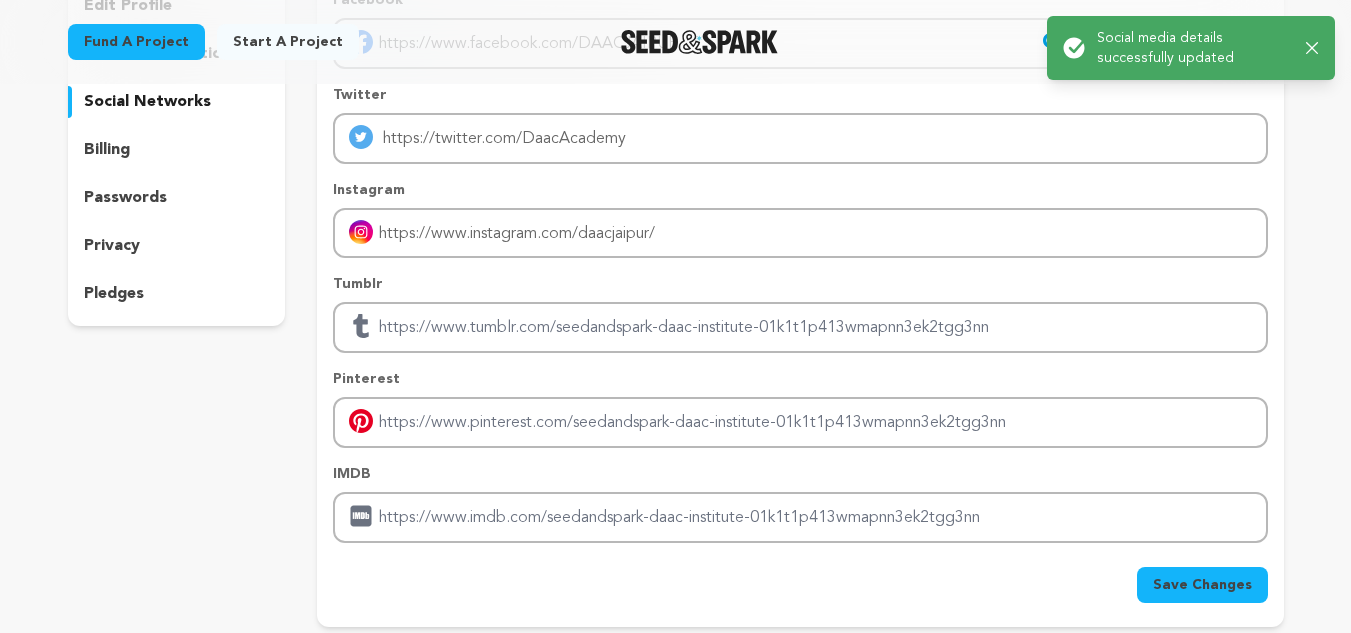 scroll, scrollTop: 0, scrollLeft: 0, axis: both 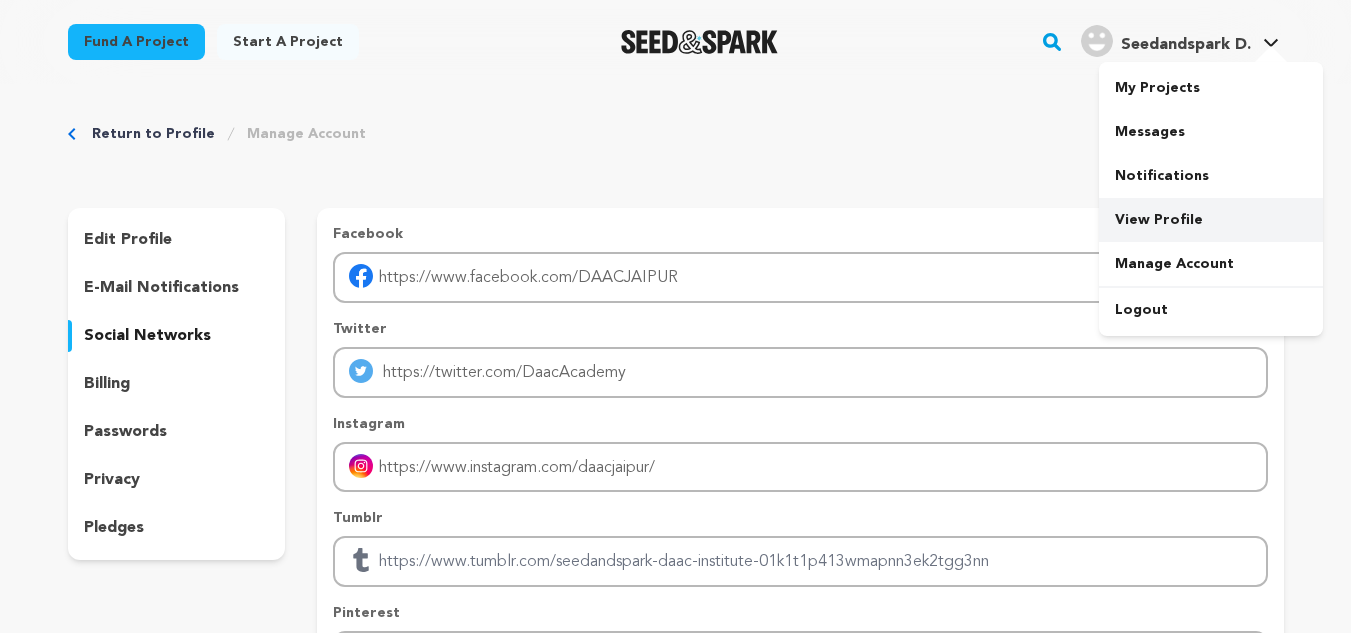 click on "View Profile" at bounding box center (1211, 220) 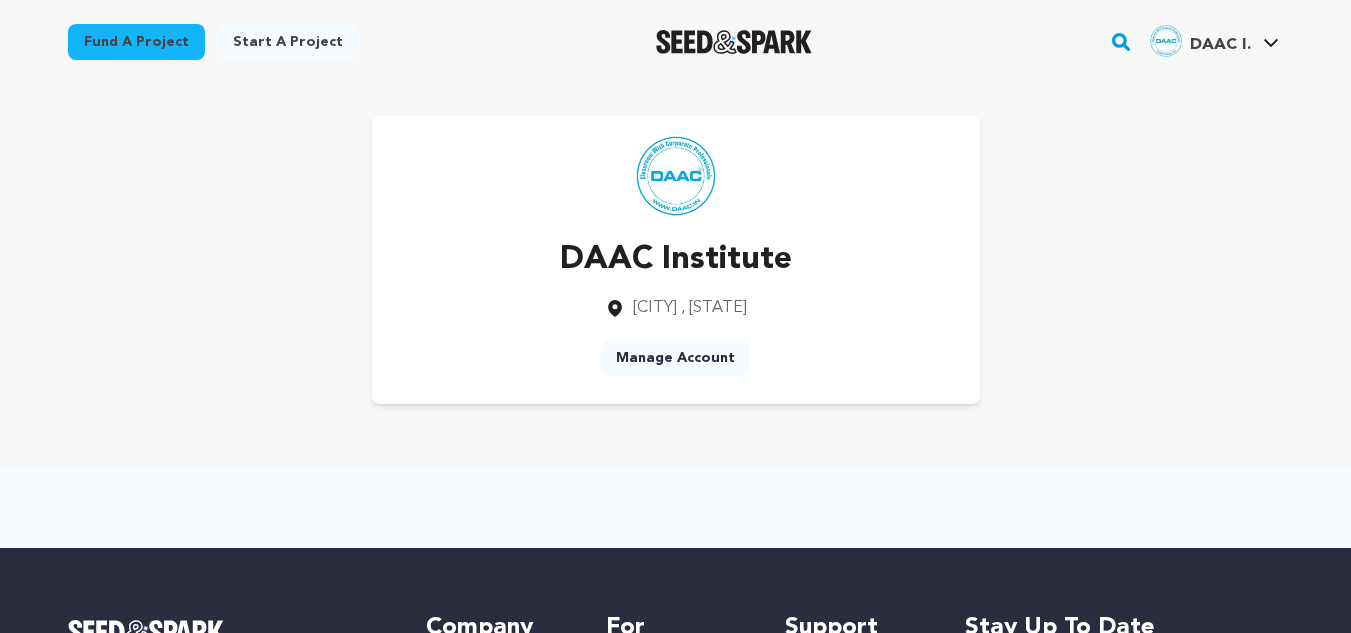 scroll, scrollTop: 0, scrollLeft: 0, axis: both 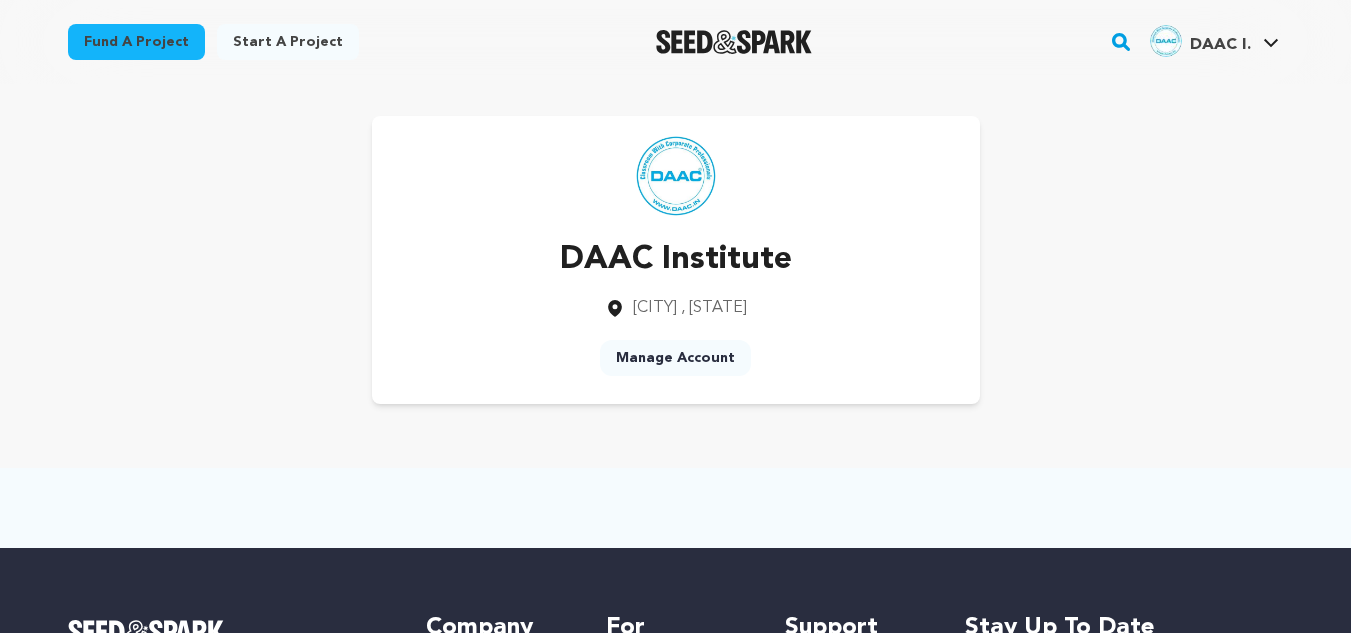 click on "DAAC Institute
[CITY]
, [STATE]
Manage Account" at bounding box center [676, 260] 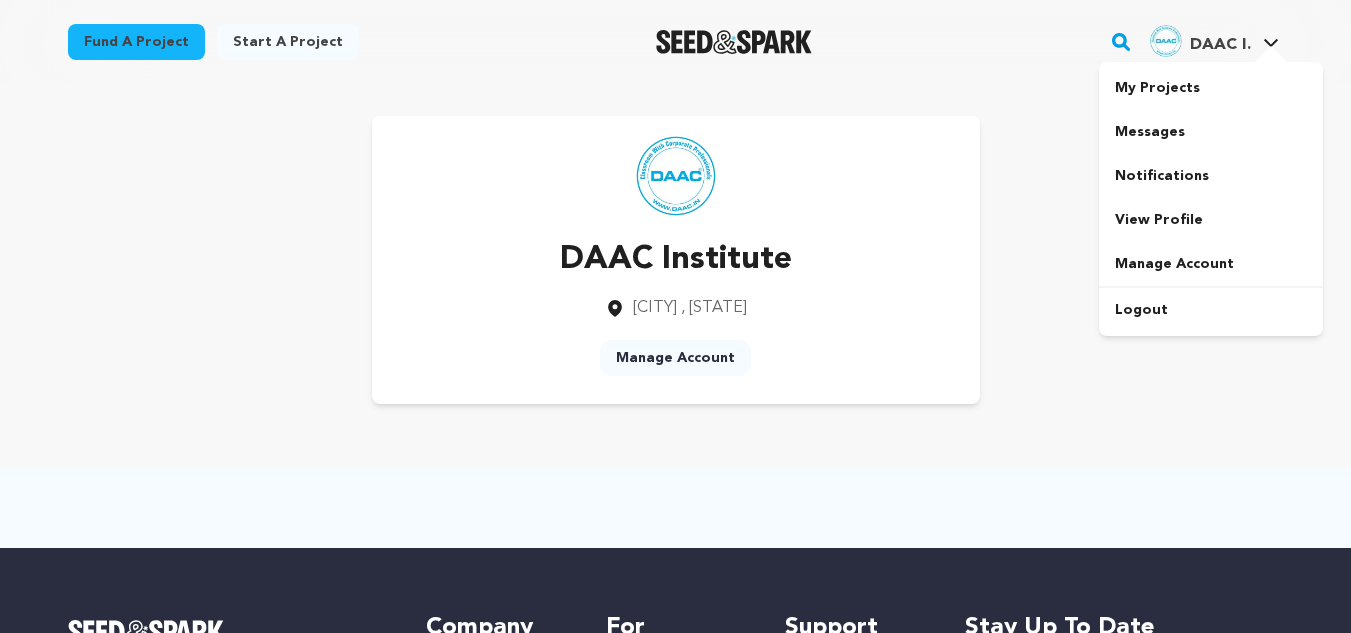 scroll, scrollTop: 0, scrollLeft: 0, axis: both 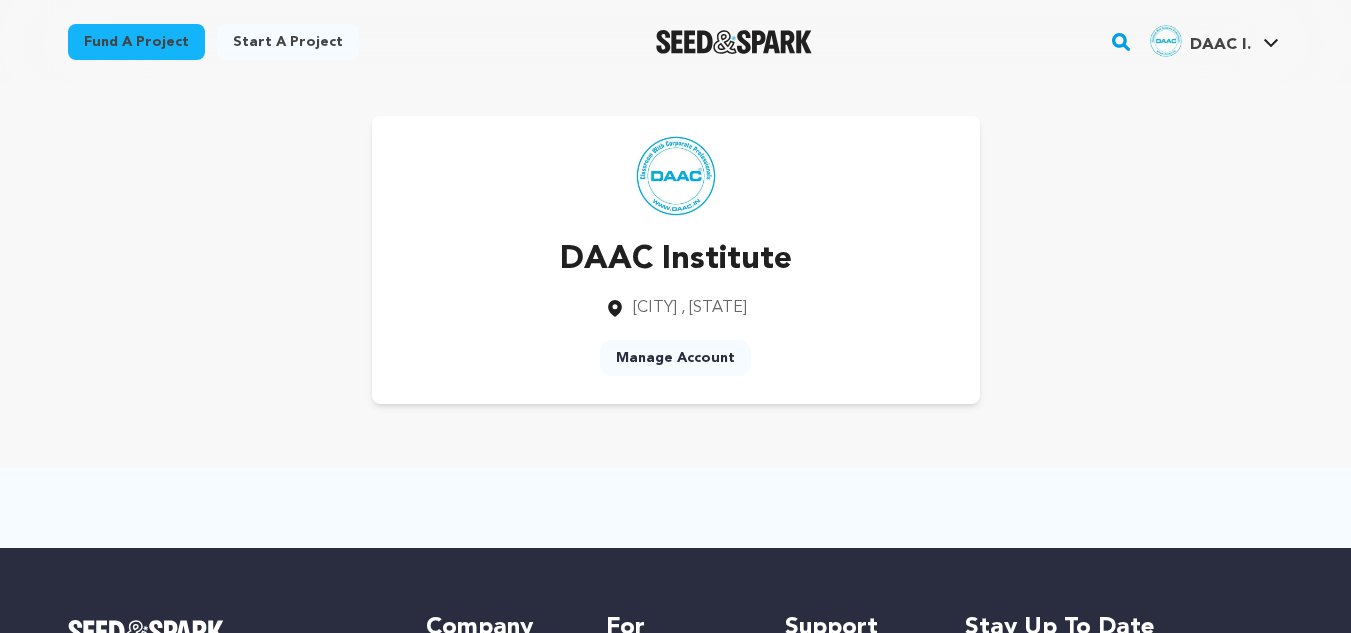 click at bounding box center (676, 176) 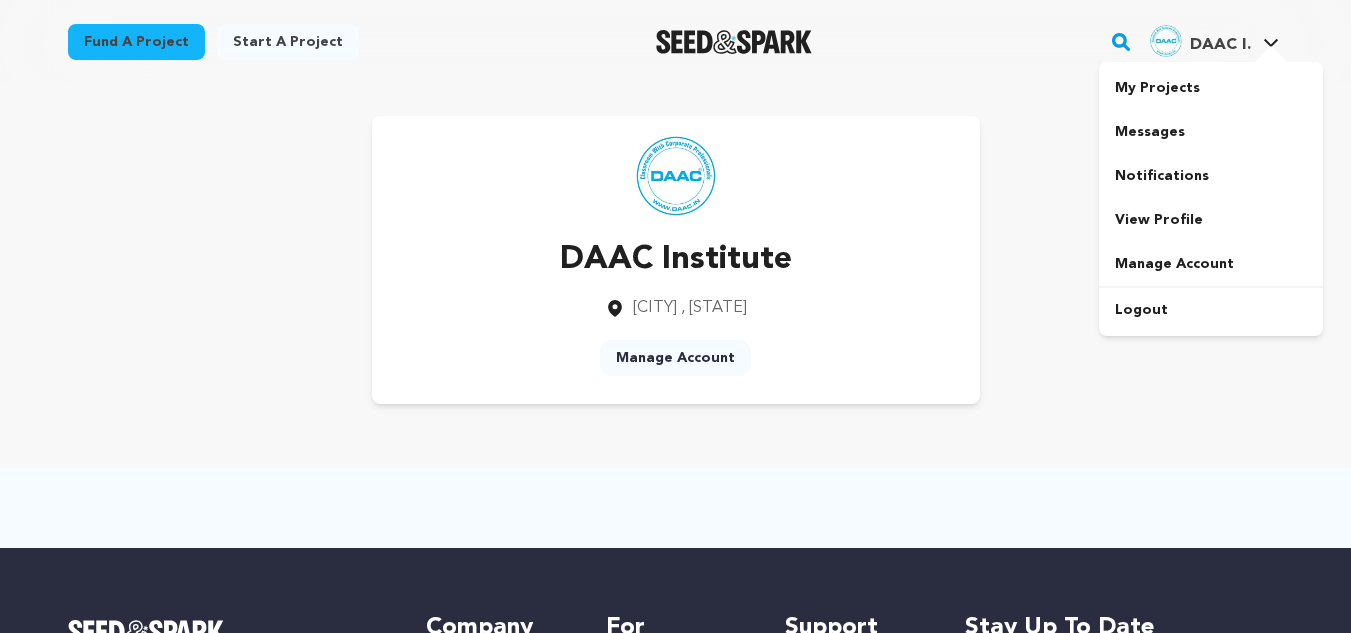 scroll, scrollTop: 0, scrollLeft: 0, axis: both 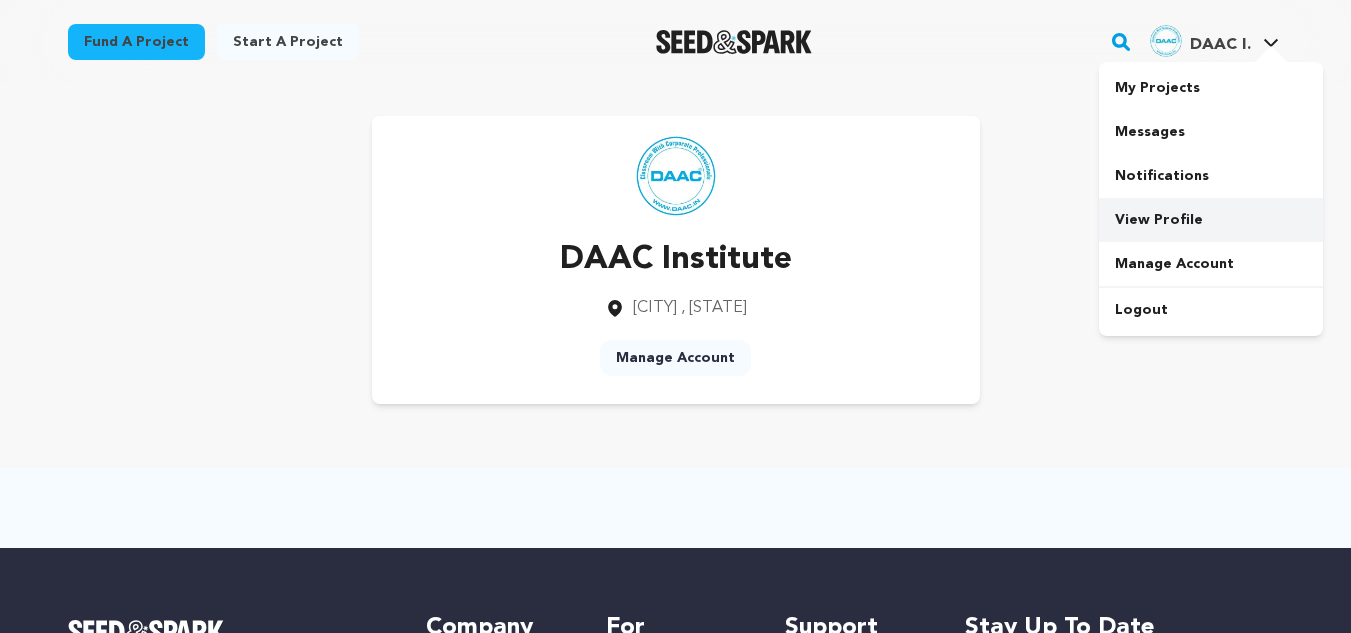 click on "View Profile" at bounding box center [1211, 220] 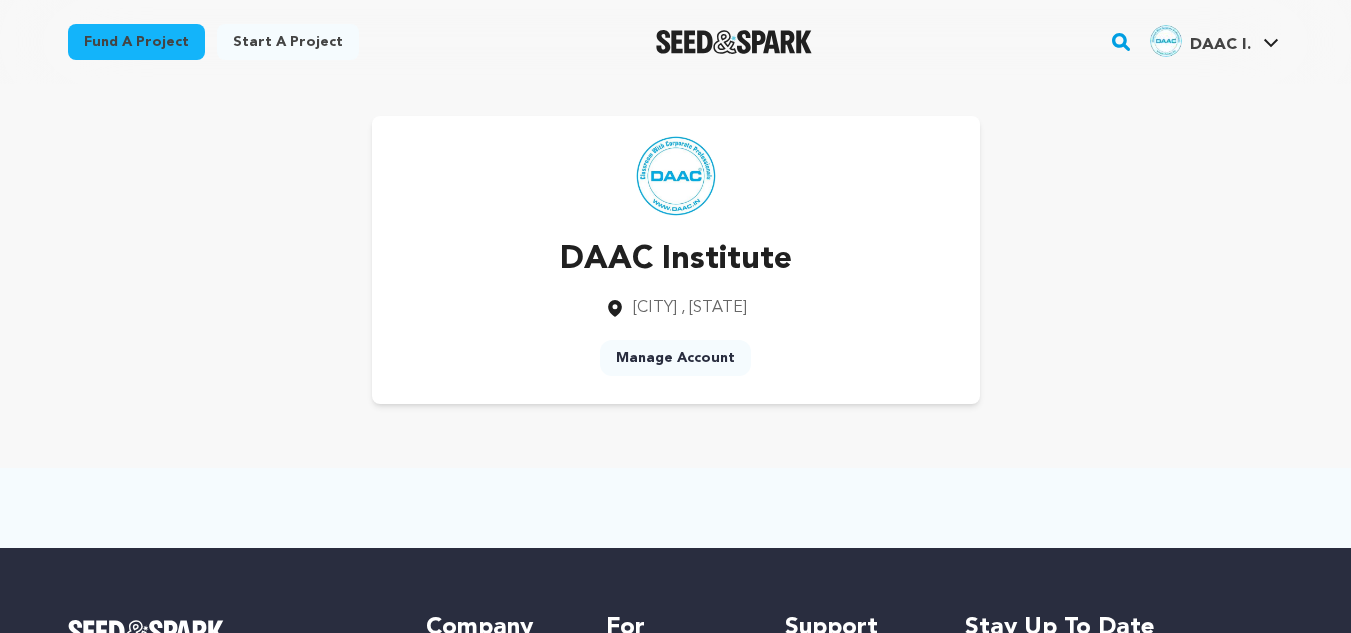 scroll, scrollTop: 0, scrollLeft: 0, axis: both 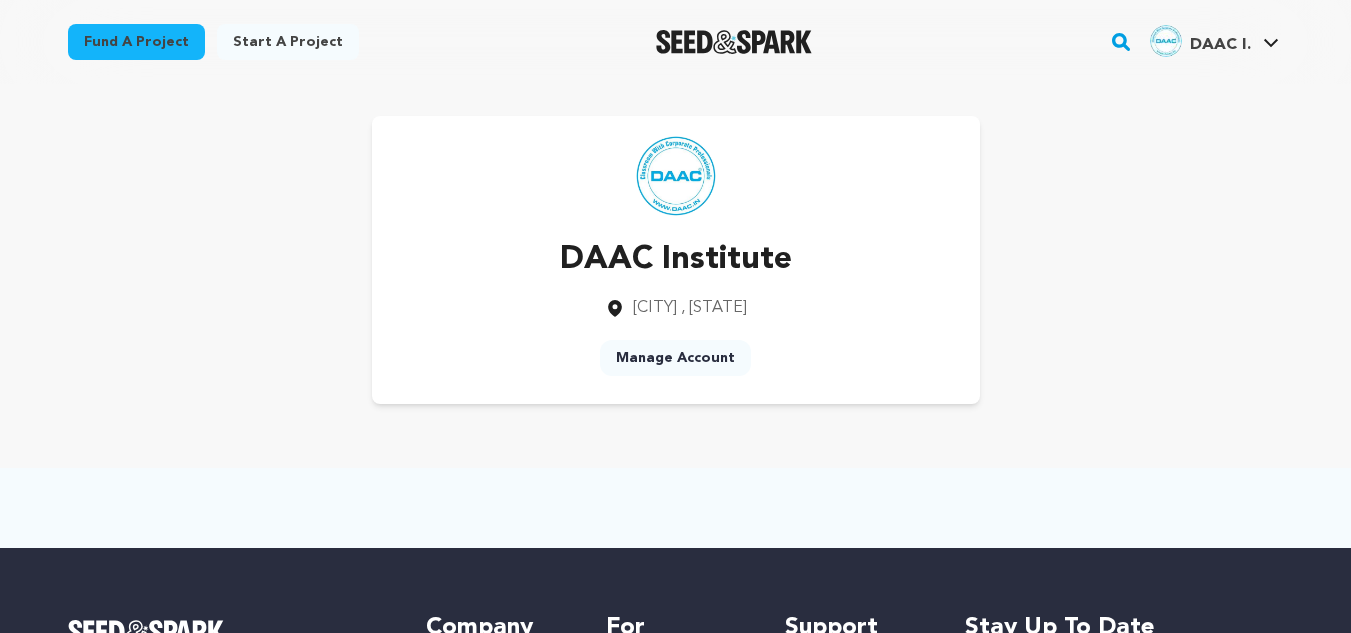 click on "Manage Account" at bounding box center (675, 358) 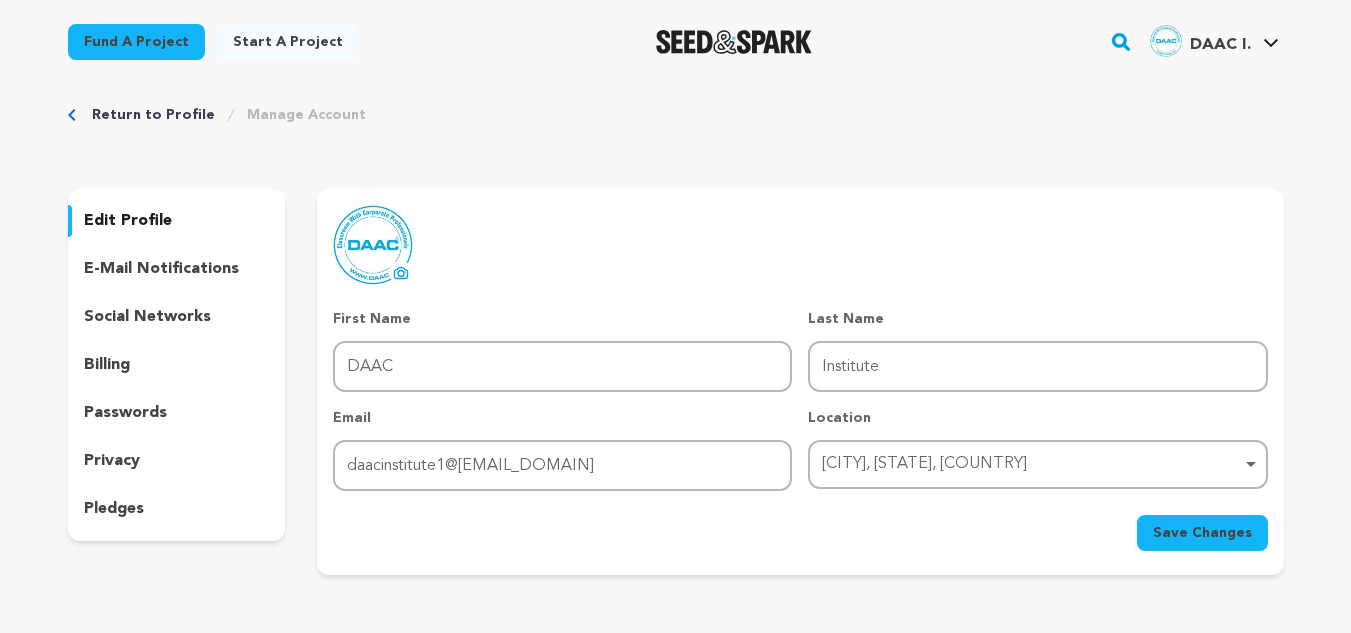 scroll, scrollTop: 0, scrollLeft: 0, axis: both 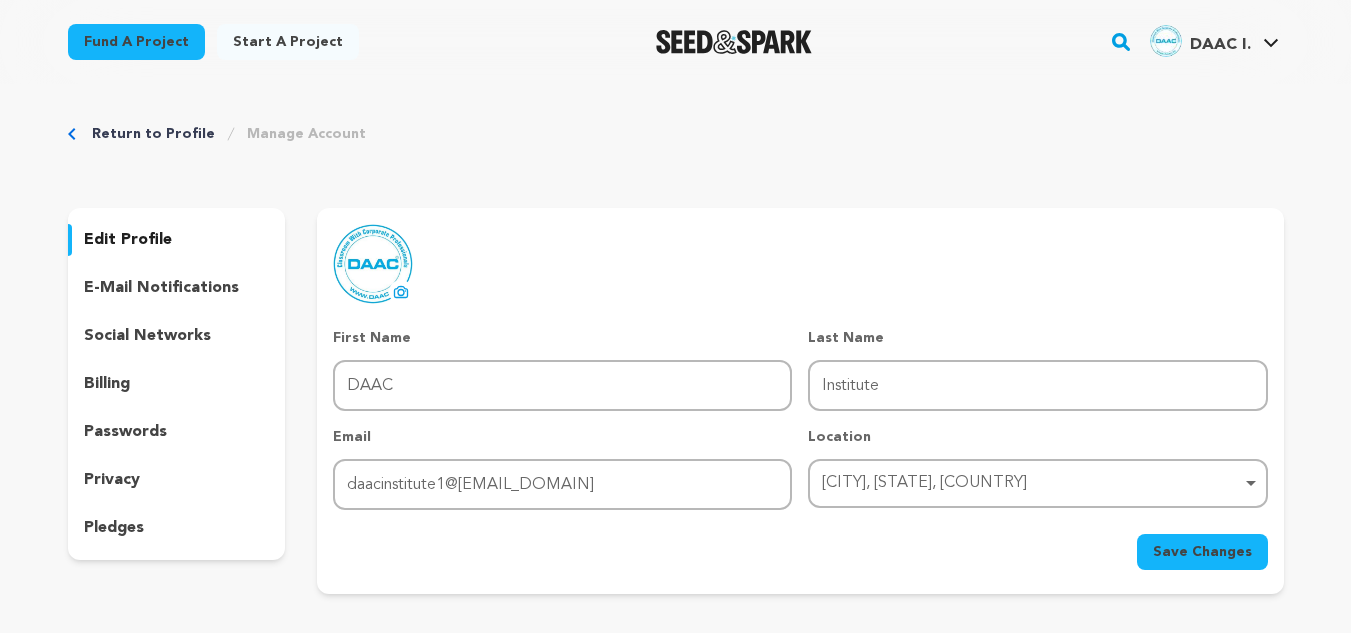 click on "Return to Profile
Manage Account
edit profile
e-mail notifications
social networks
billing
passwords
privacy" at bounding box center [676, 363] 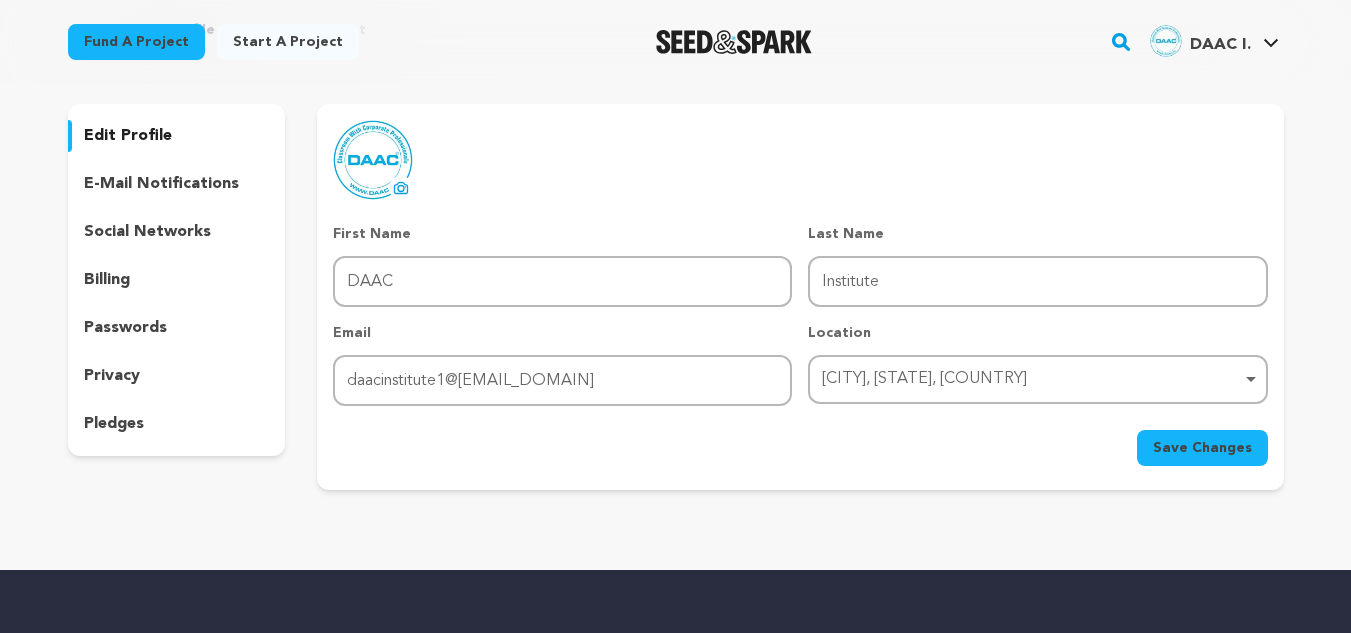 scroll, scrollTop: 100, scrollLeft: 0, axis: vertical 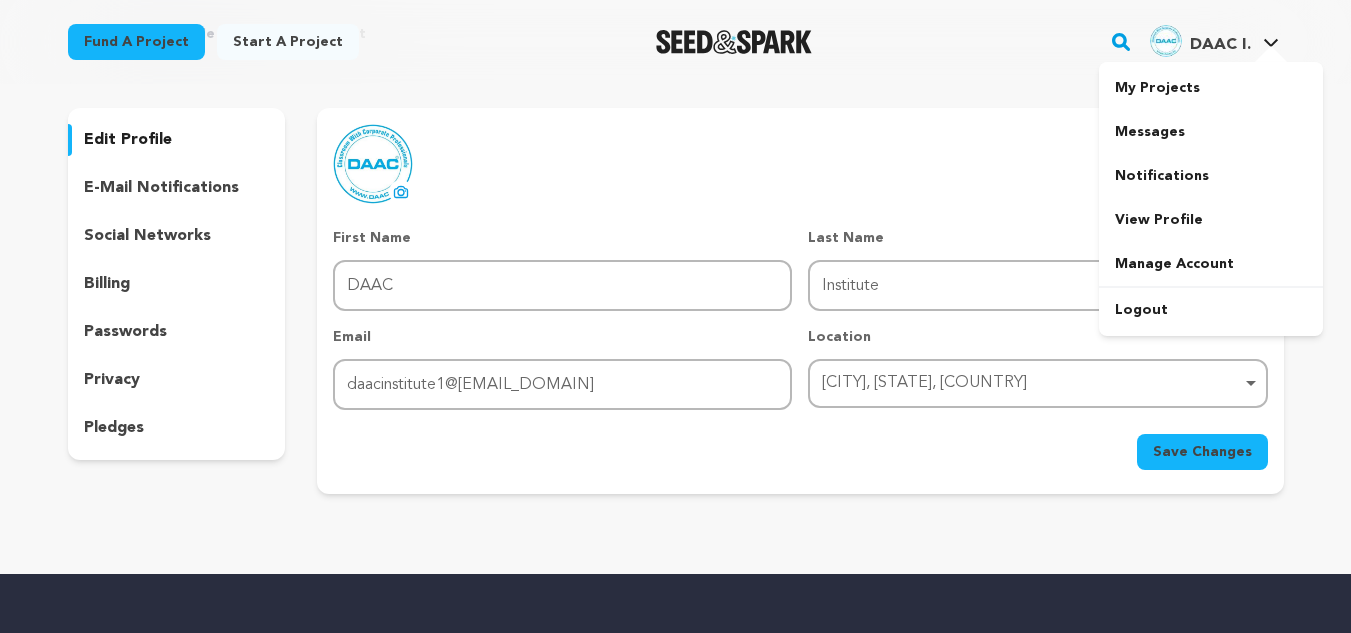 click on "DAAC I." at bounding box center (1220, 45) 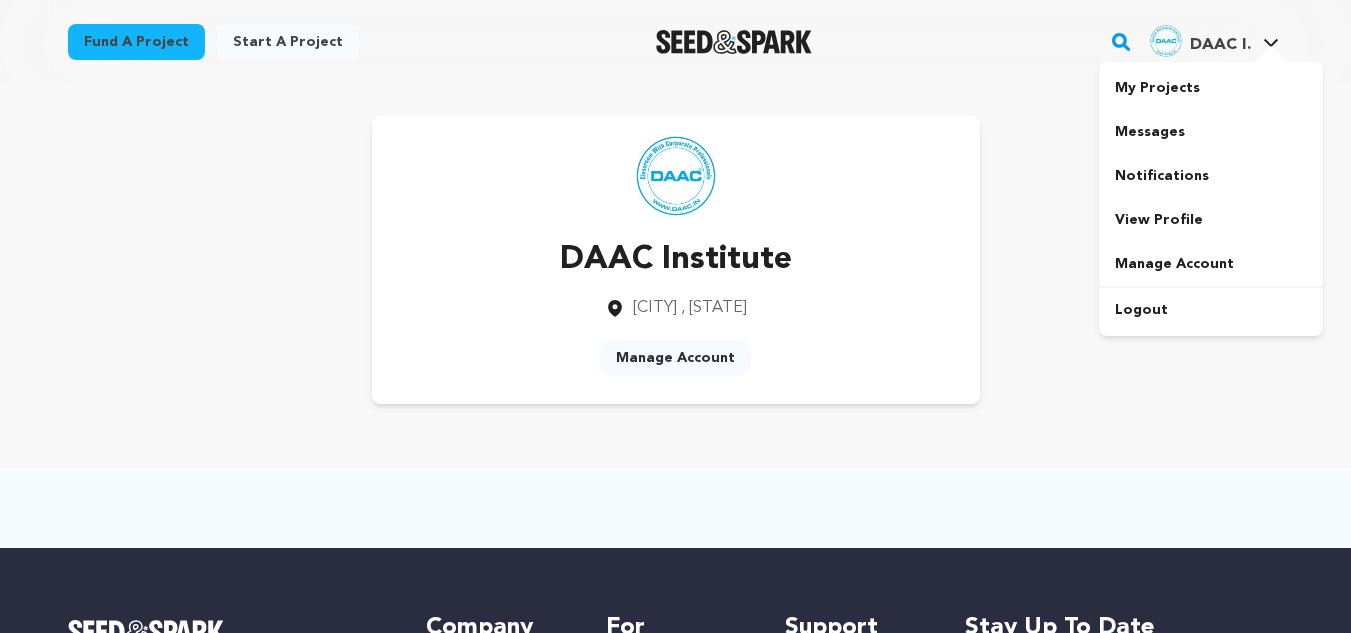 scroll, scrollTop: 0, scrollLeft: 0, axis: both 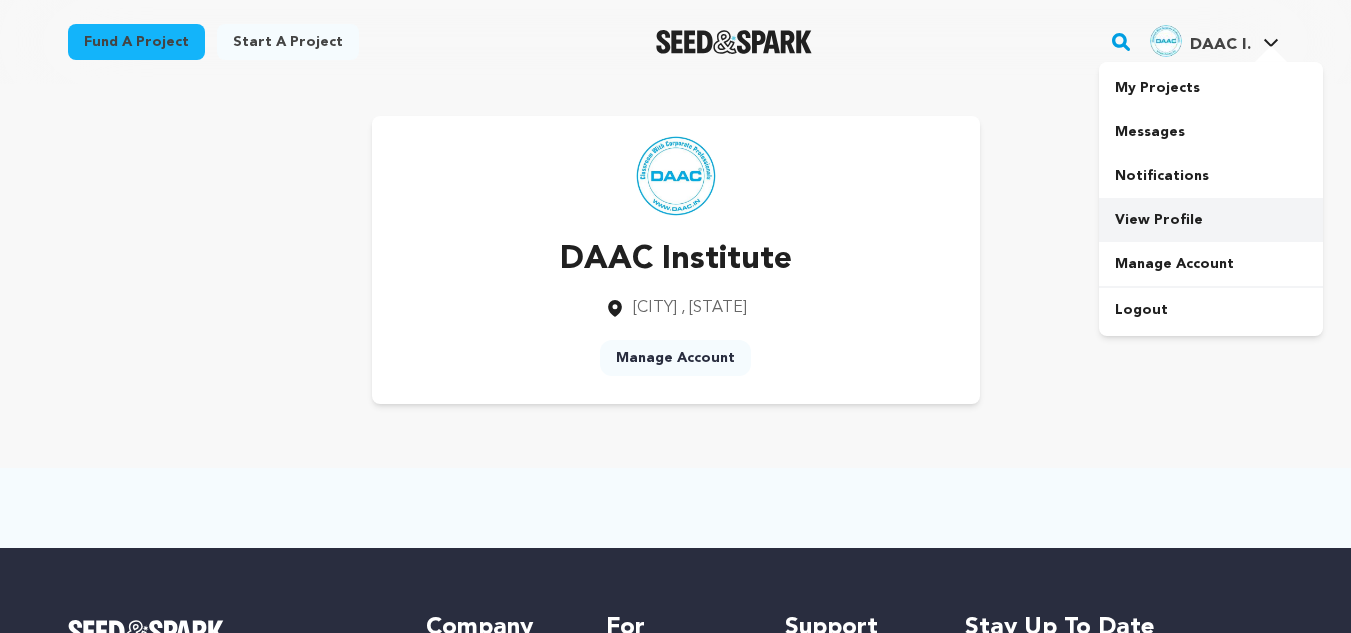 click on "View Profile" at bounding box center (1211, 220) 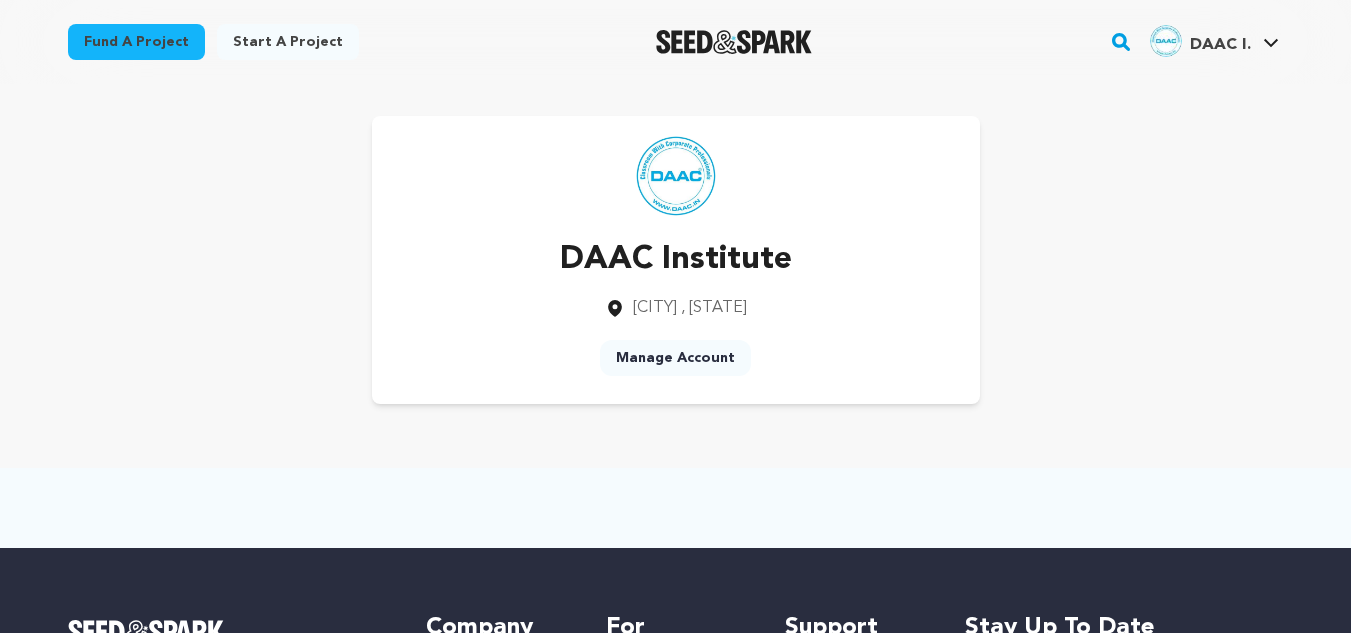 scroll, scrollTop: 0, scrollLeft: 0, axis: both 